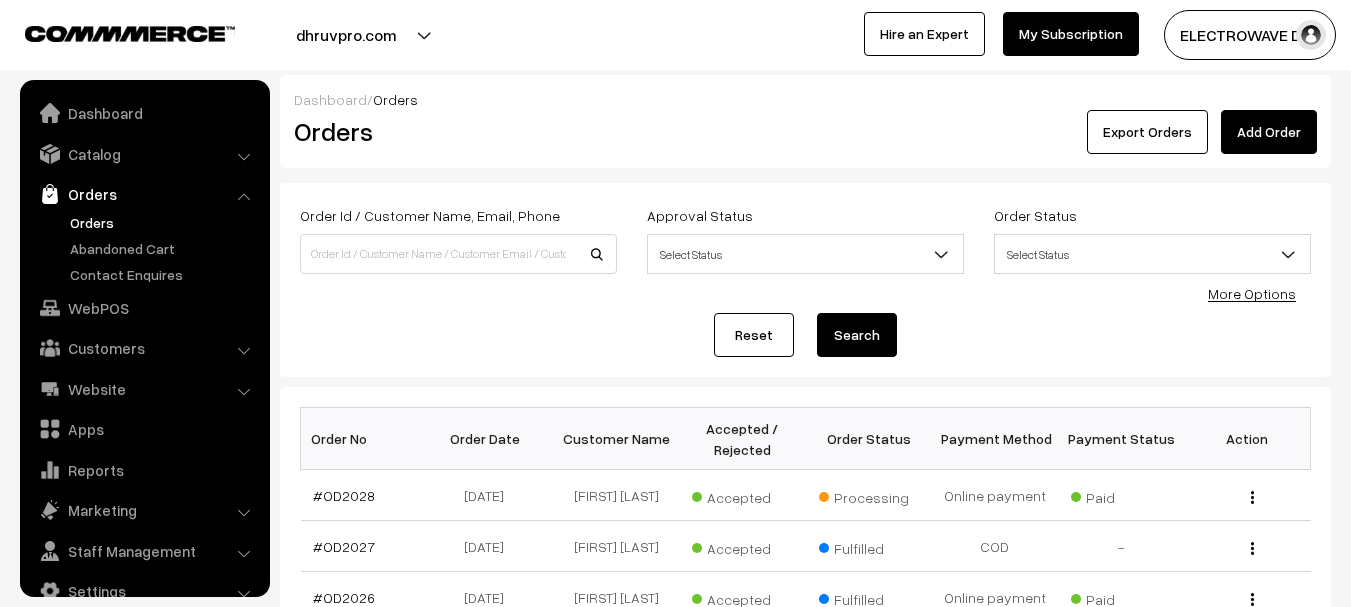 scroll, scrollTop: 200, scrollLeft: 0, axis: vertical 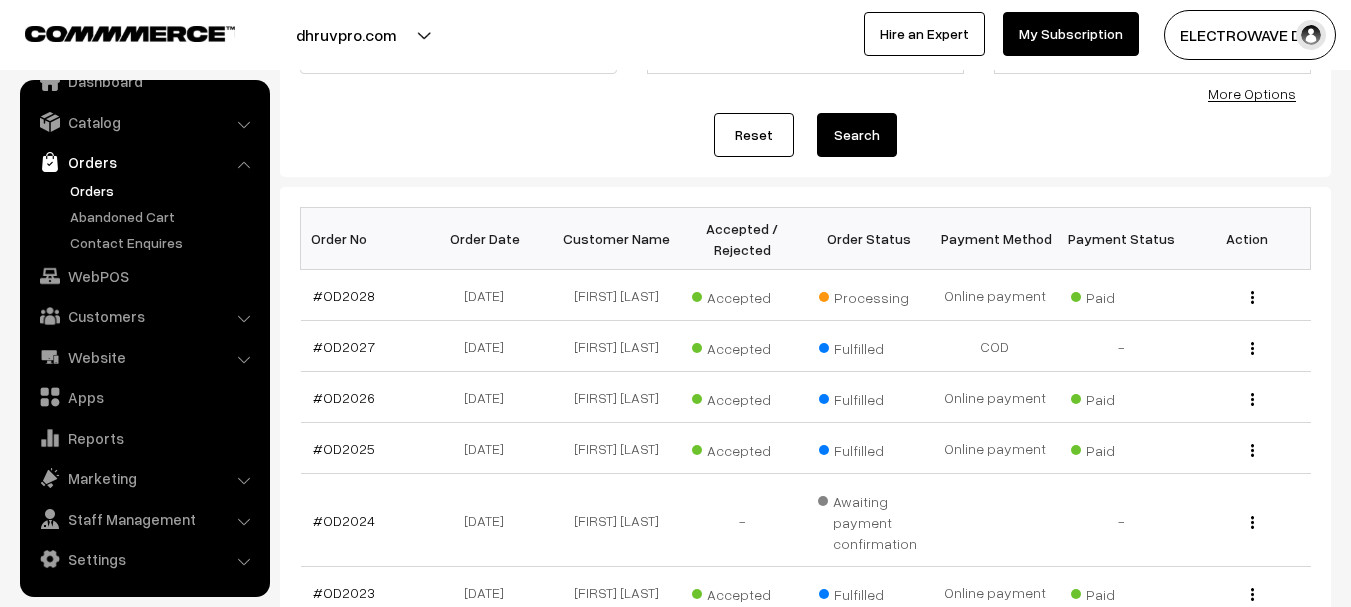 click on "Orders" at bounding box center (164, 190) 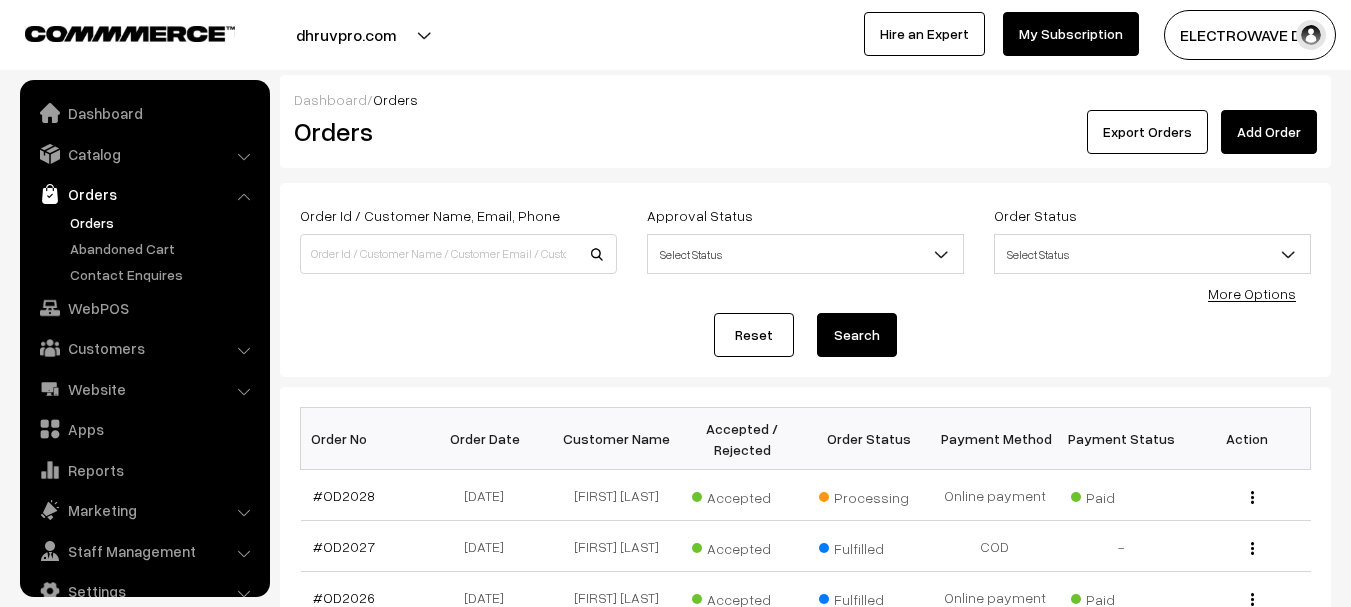 scroll, scrollTop: 200, scrollLeft: 0, axis: vertical 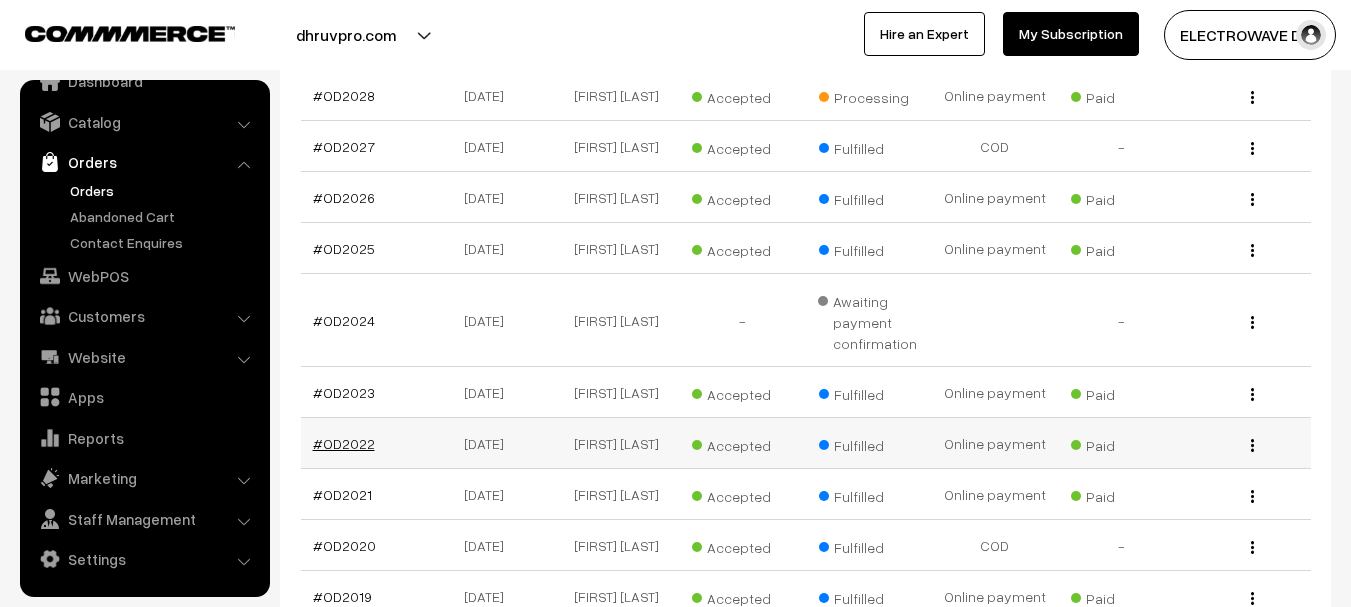 click on "#OD2022" at bounding box center (344, 443) 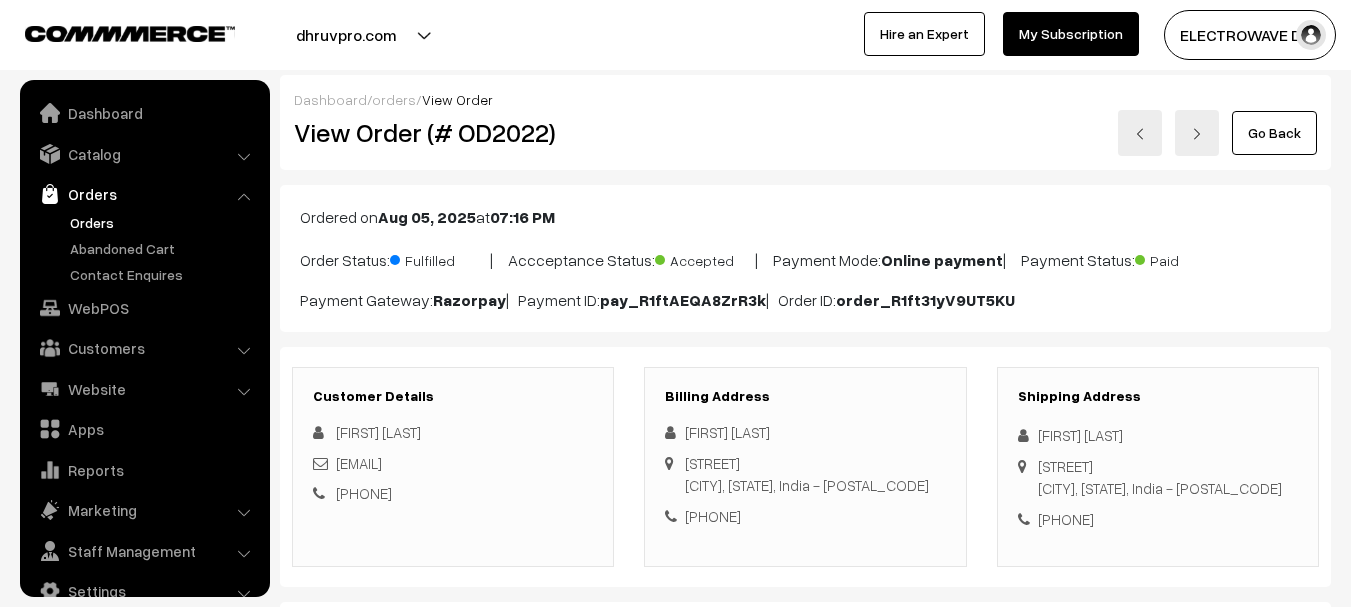 scroll, scrollTop: 400, scrollLeft: 0, axis: vertical 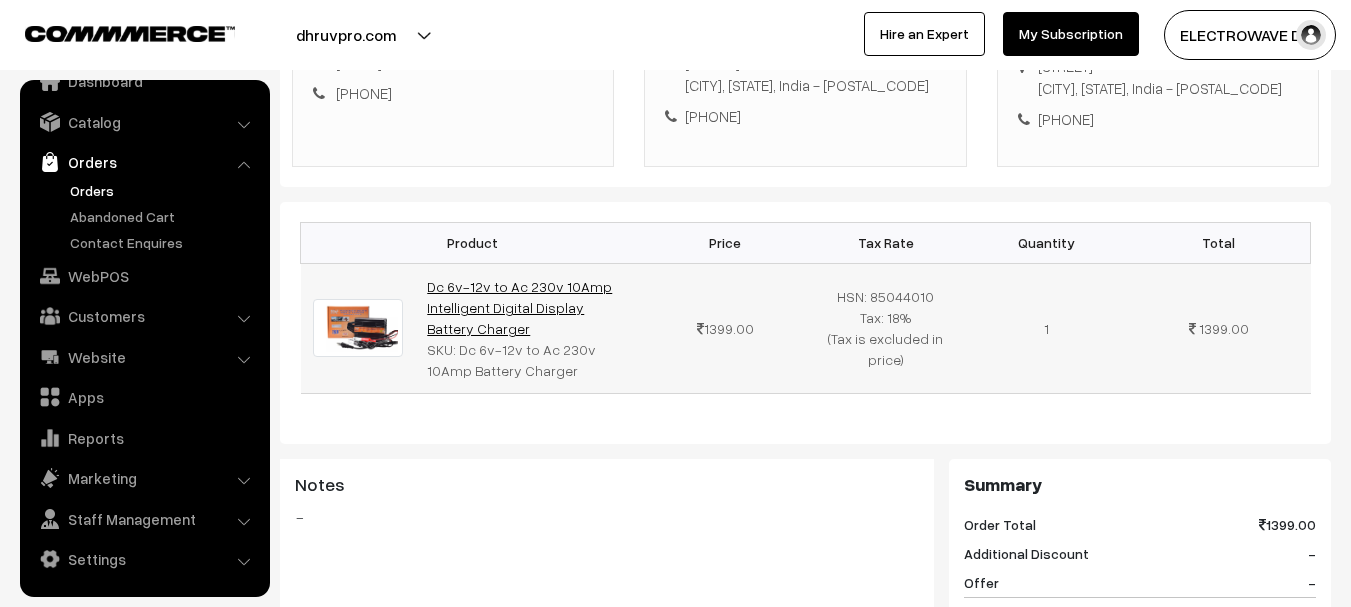 click on "Dc 6v-12v to Ac 230v 10Amp Intelligent Digital Display Battery Charger" at bounding box center (519, 307) 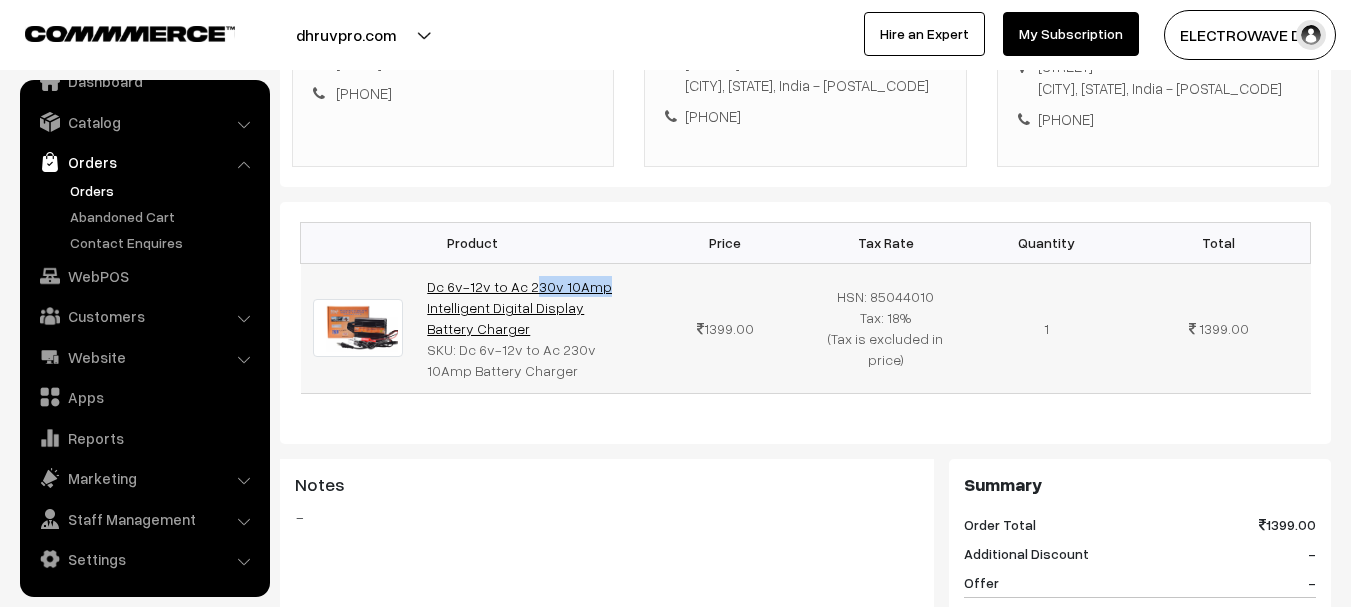 copy on "Dc 6v-12v" 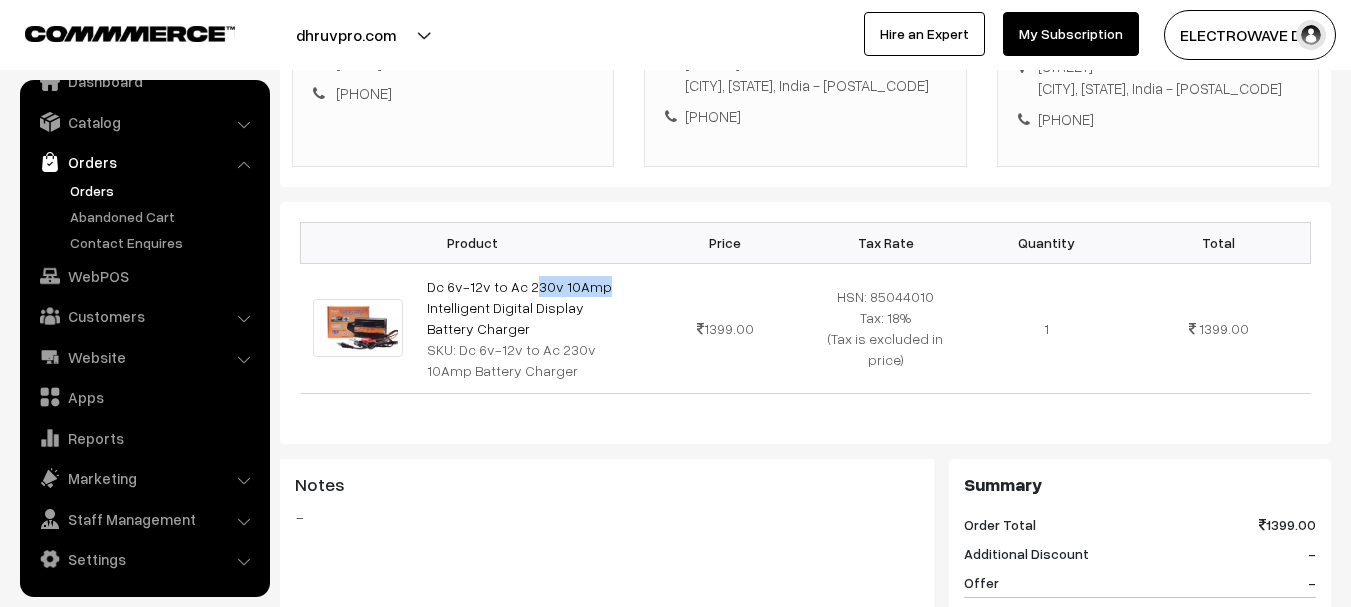 drag, startPoint x: 115, startPoint y: 125, endPoint x: 117, endPoint y: 160, distance: 35.057095 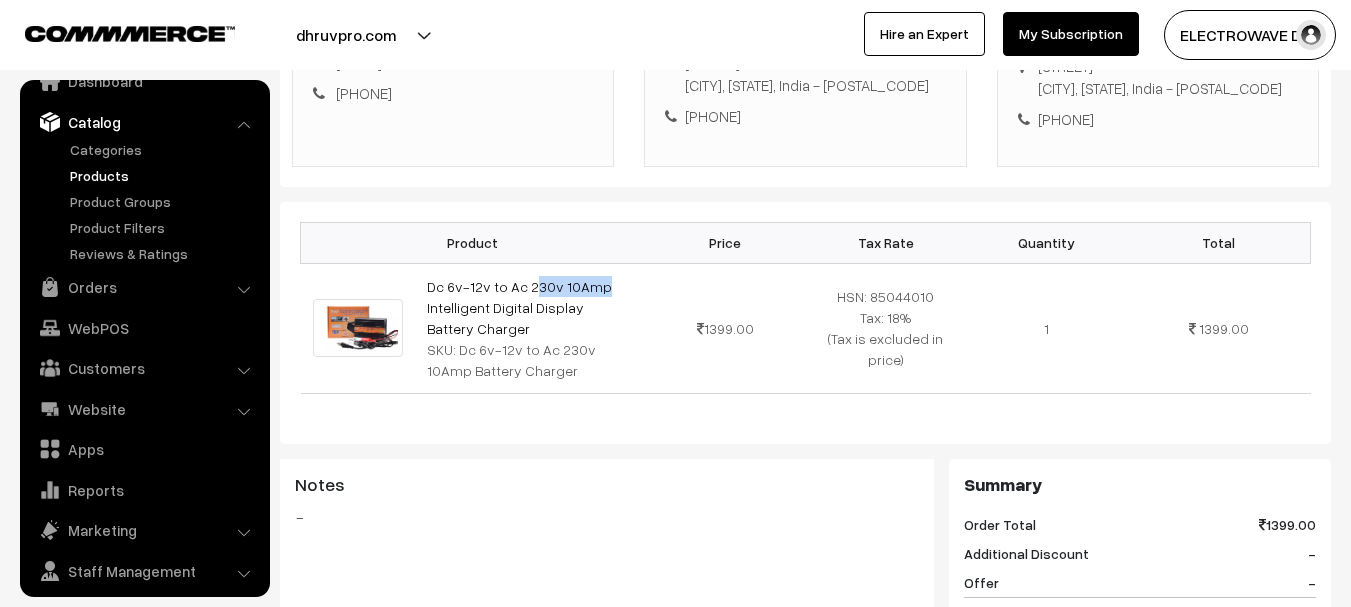 click on "Products" at bounding box center [164, 175] 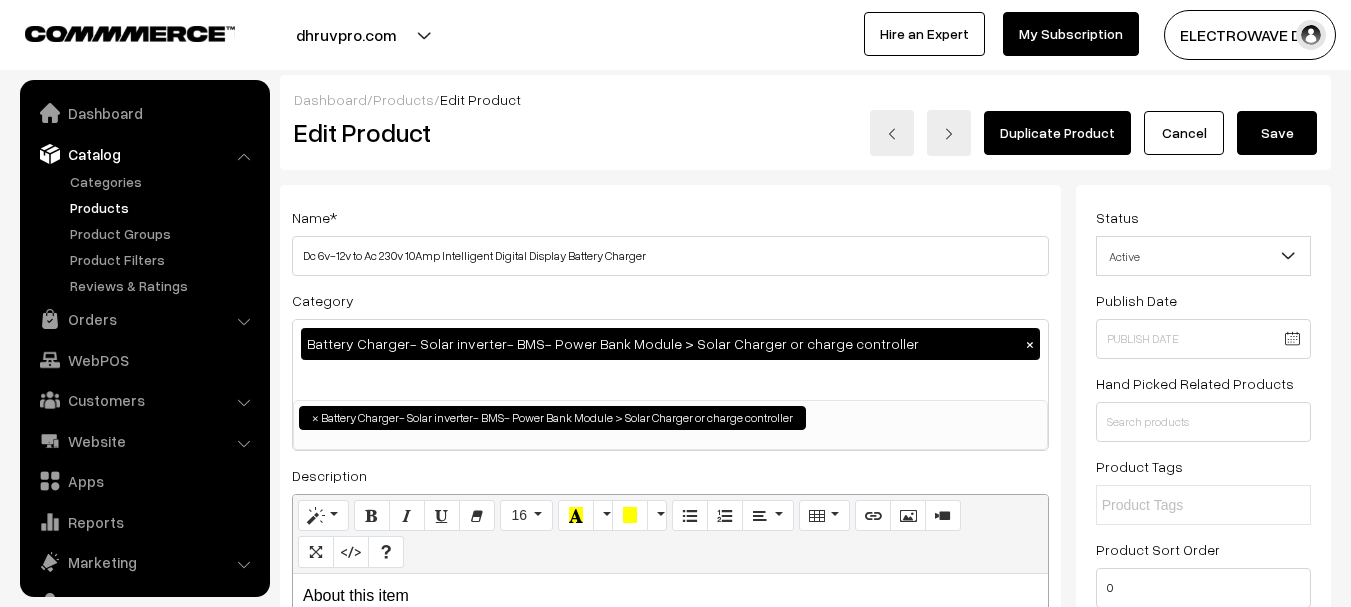 scroll, scrollTop: 0, scrollLeft: 0, axis: both 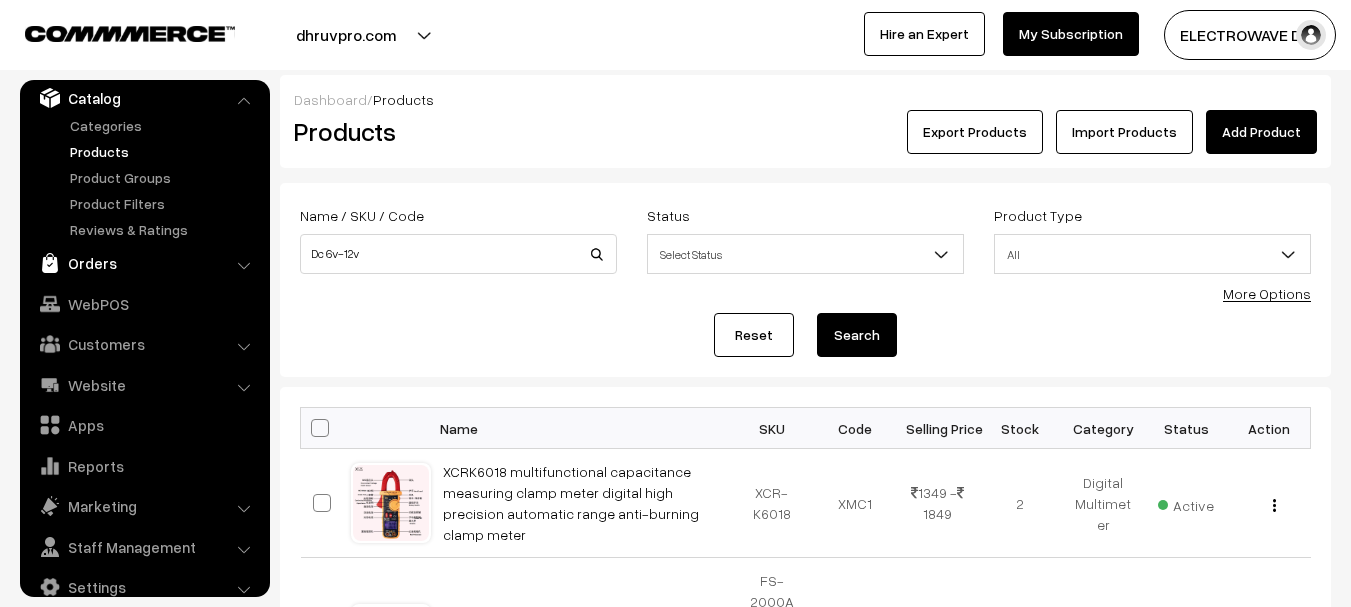 drag, startPoint x: 330, startPoint y: 259, endPoint x: 220, endPoint y: 258, distance: 110.00455 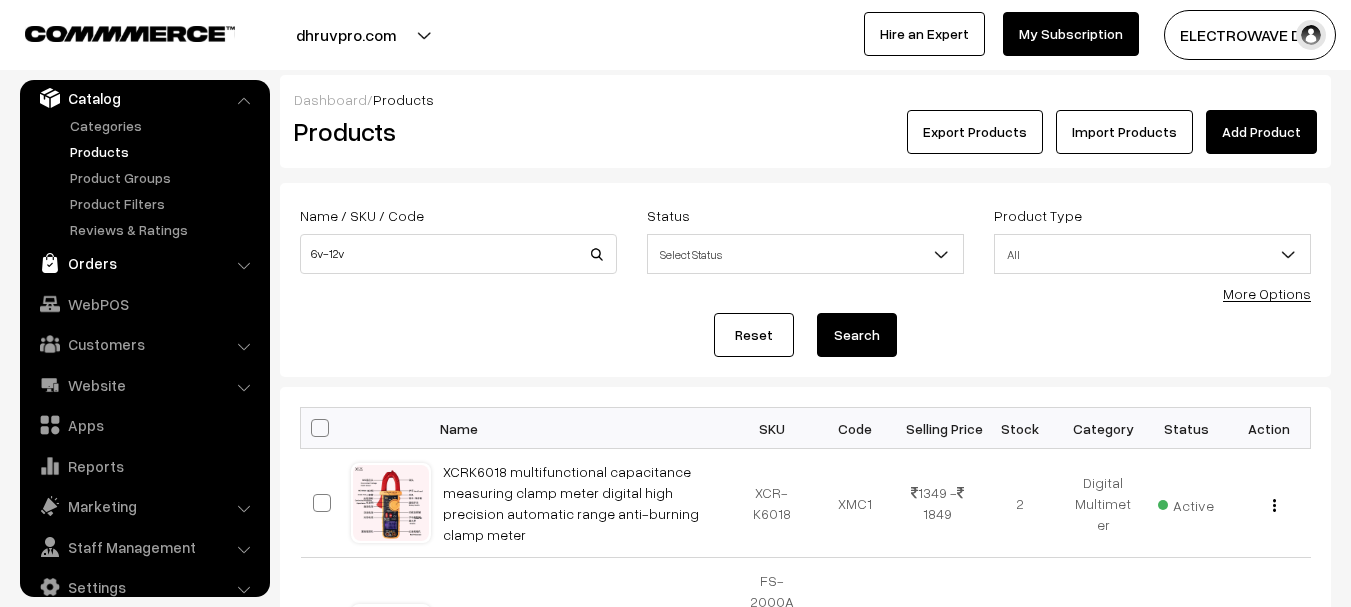 type on "6v-12v" 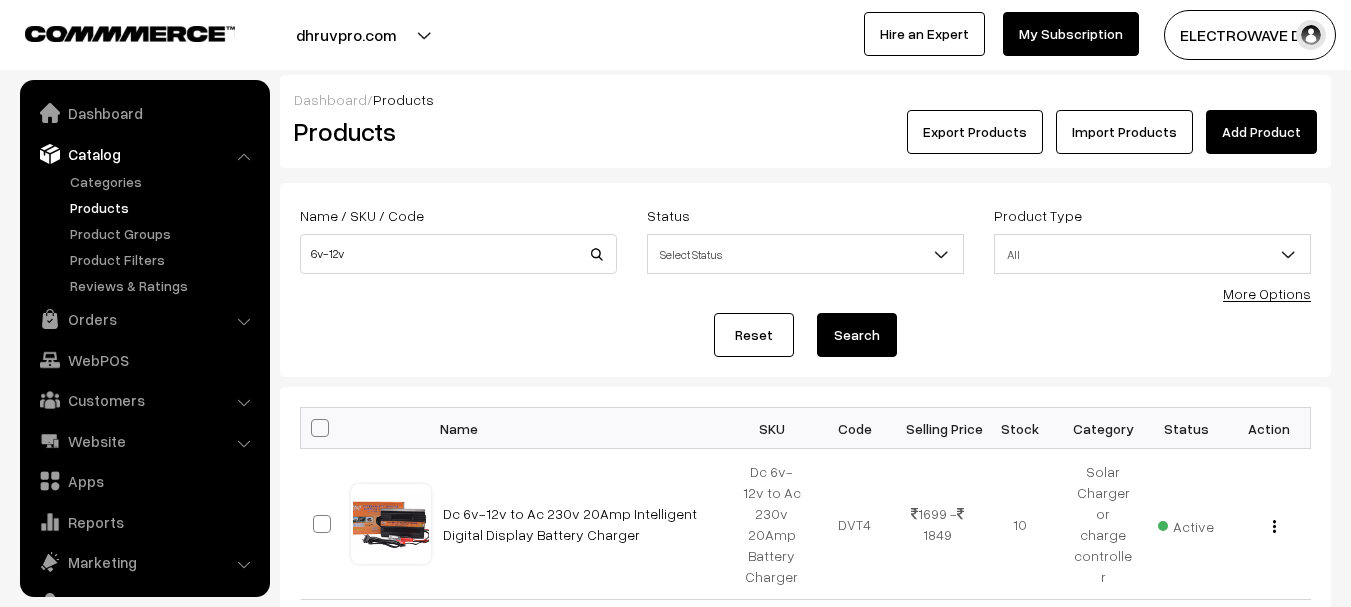 scroll, scrollTop: 0, scrollLeft: 0, axis: both 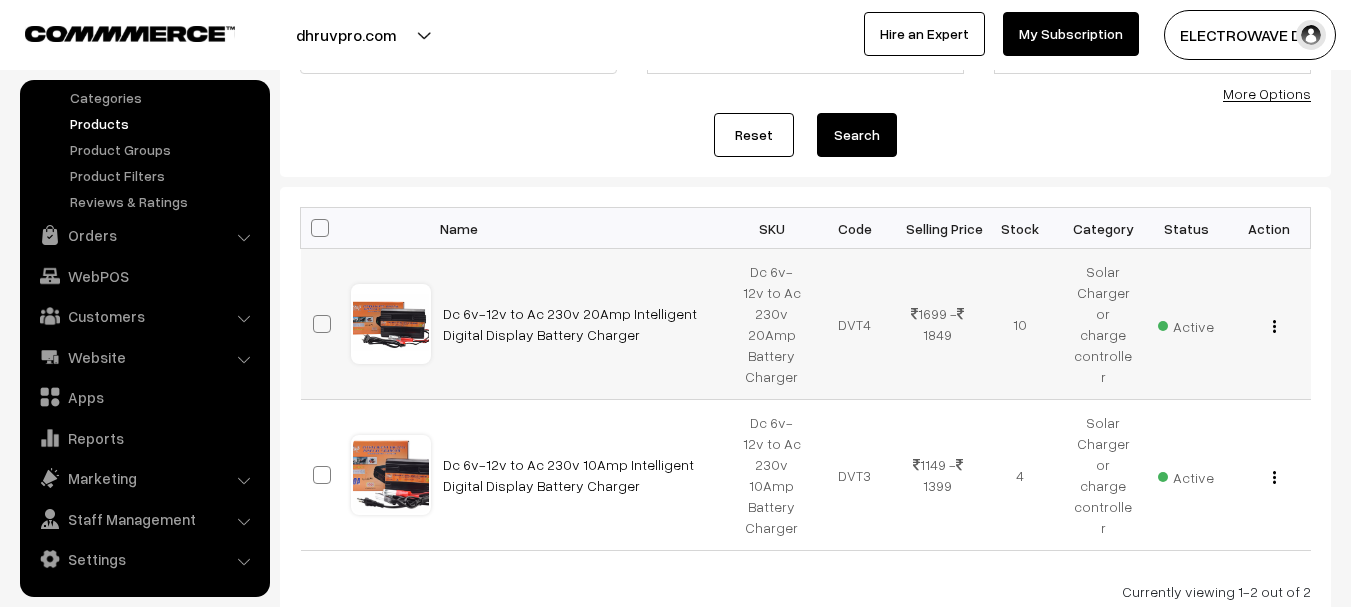 click on "View
Edit
Delete" at bounding box center [1269, 324] 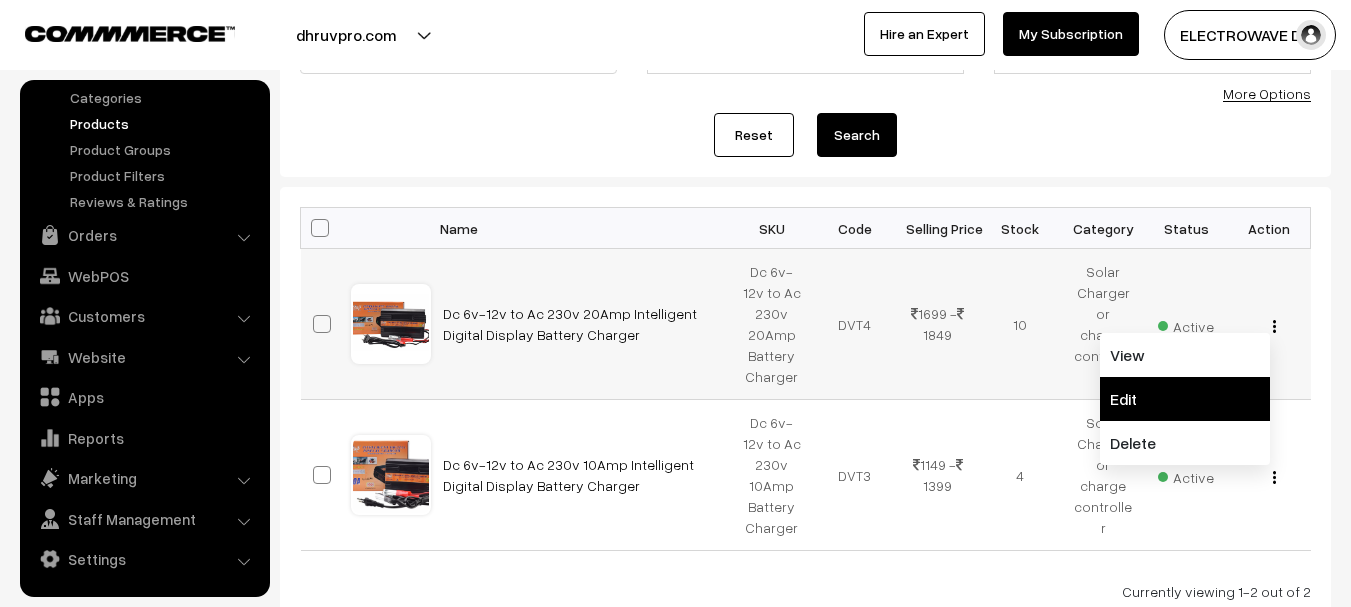 click on "Edit" at bounding box center [1185, 399] 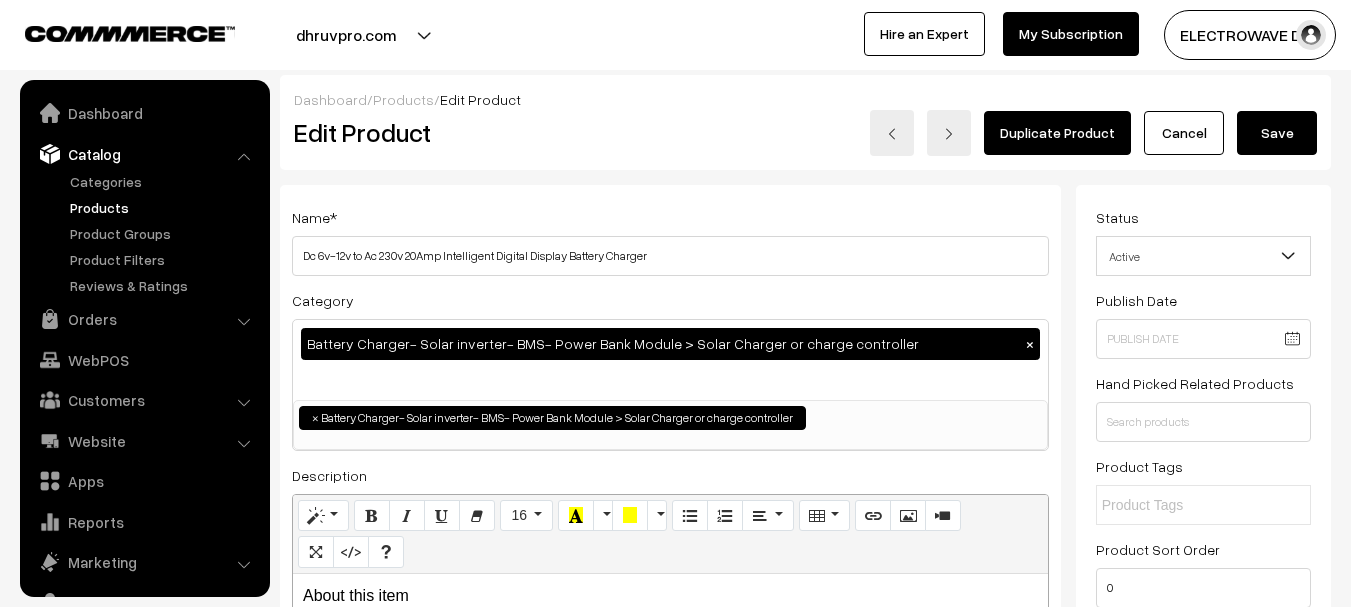 scroll, scrollTop: 0, scrollLeft: 0, axis: both 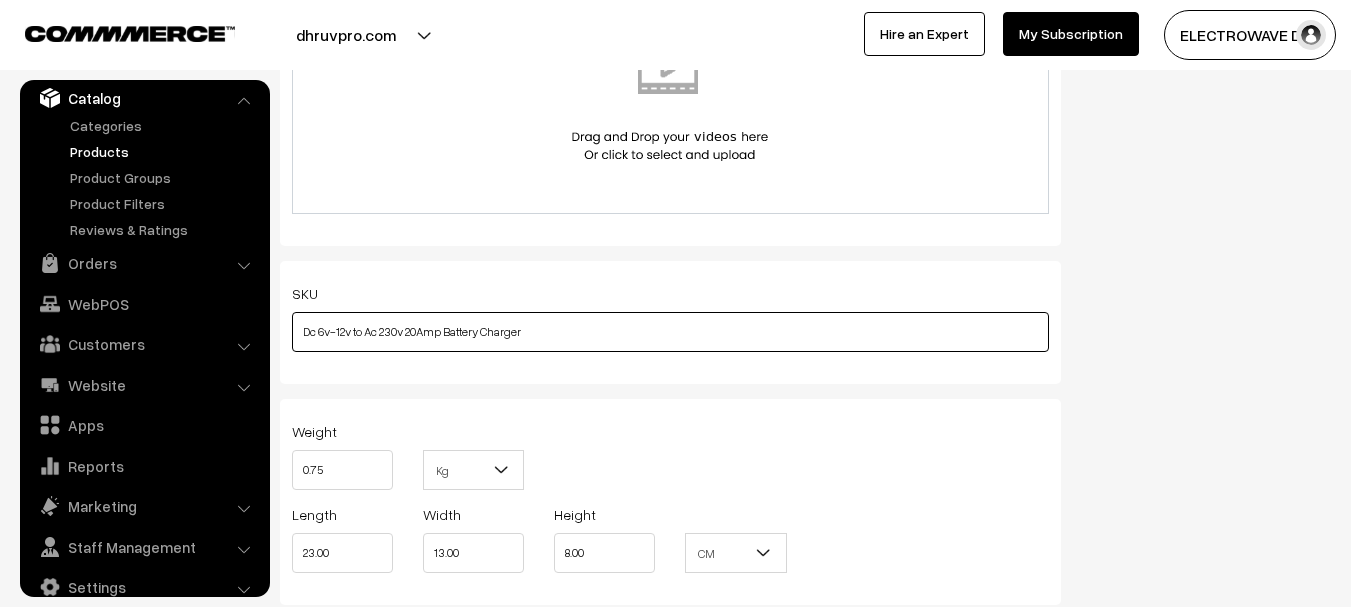 drag, startPoint x: 574, startPoint y: 329, endPoint x: 291, endPoint y: 337, distance: 283.11304 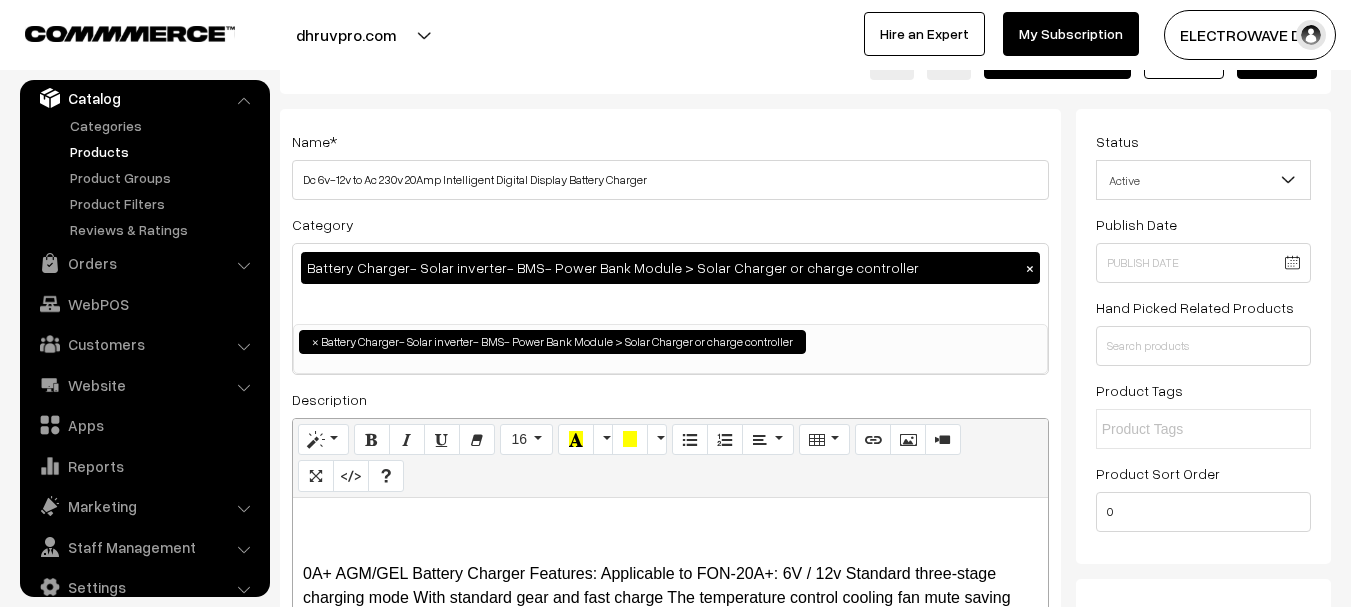 scroll, scrollTop: 0, scrollLeft: 0, axis: both 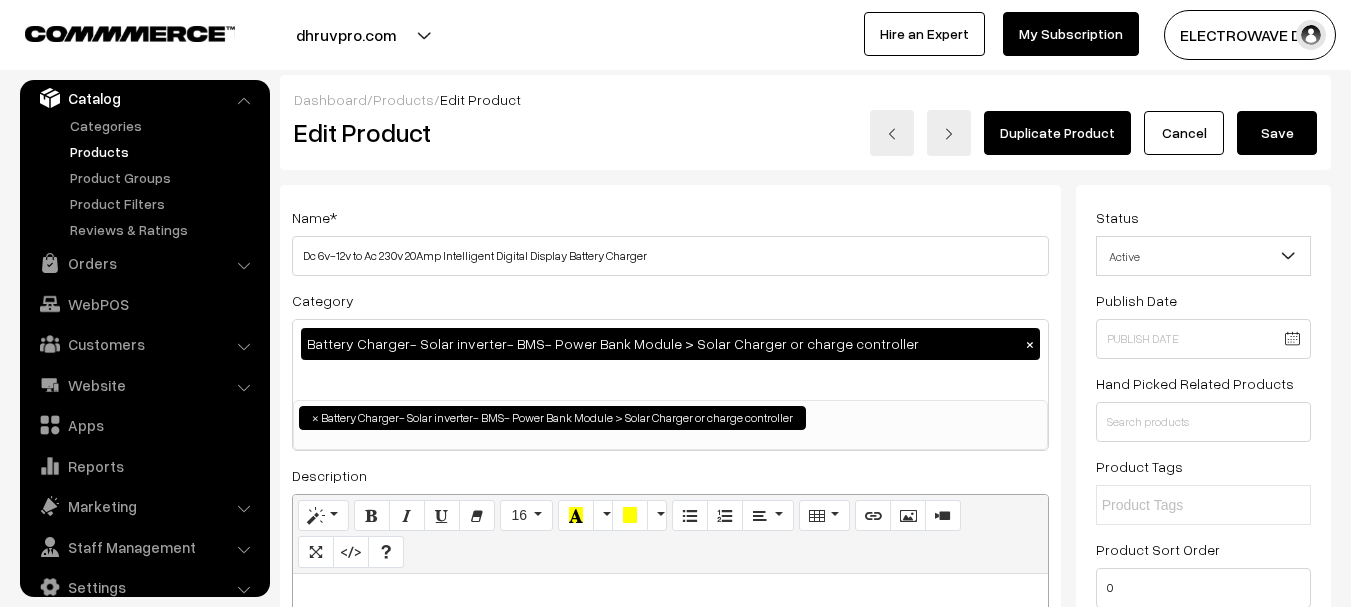 type on "FON-10 Dc 6v-12v to Ac 230v 20Amp Battery Charger" 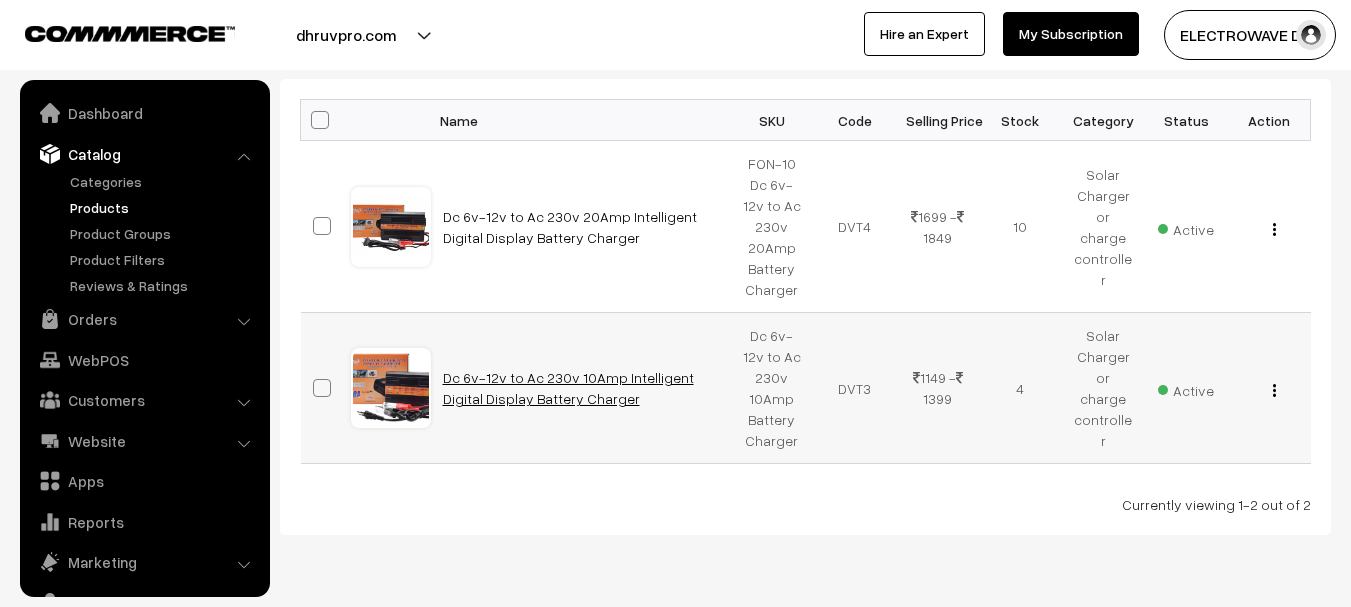 scroll, scrollTop: 366, scrollLeft: 0, axis: vertical 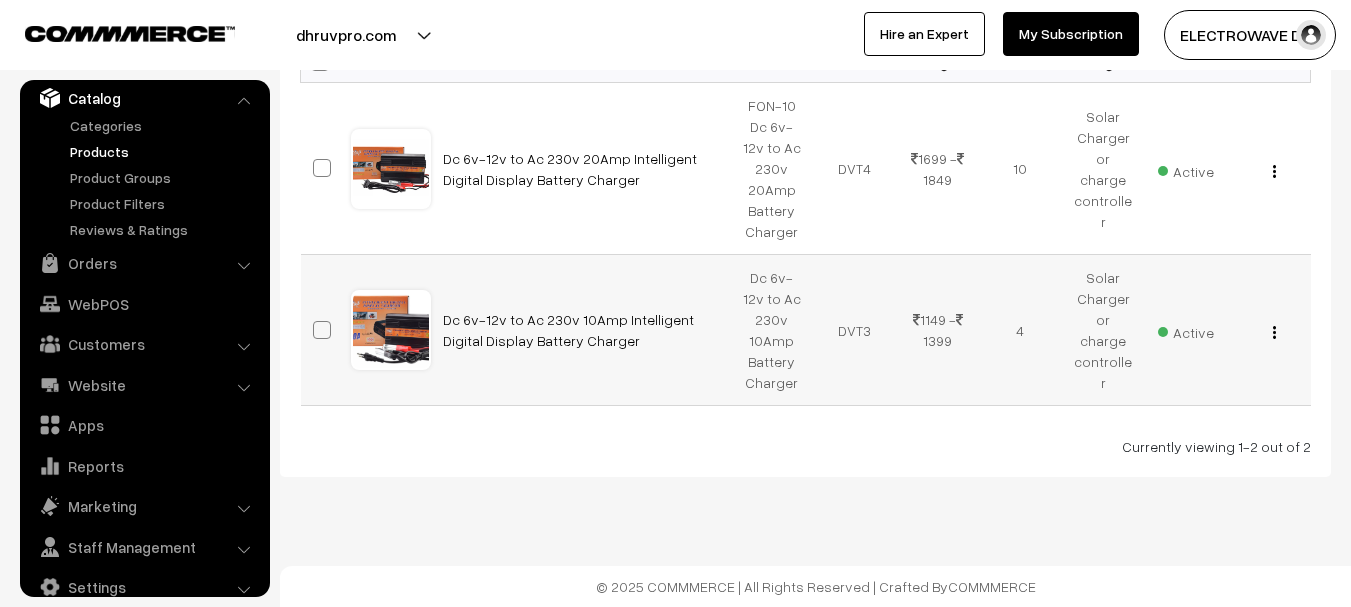 click on "View
Edit
Delete" at bounding box center [1269, 330] 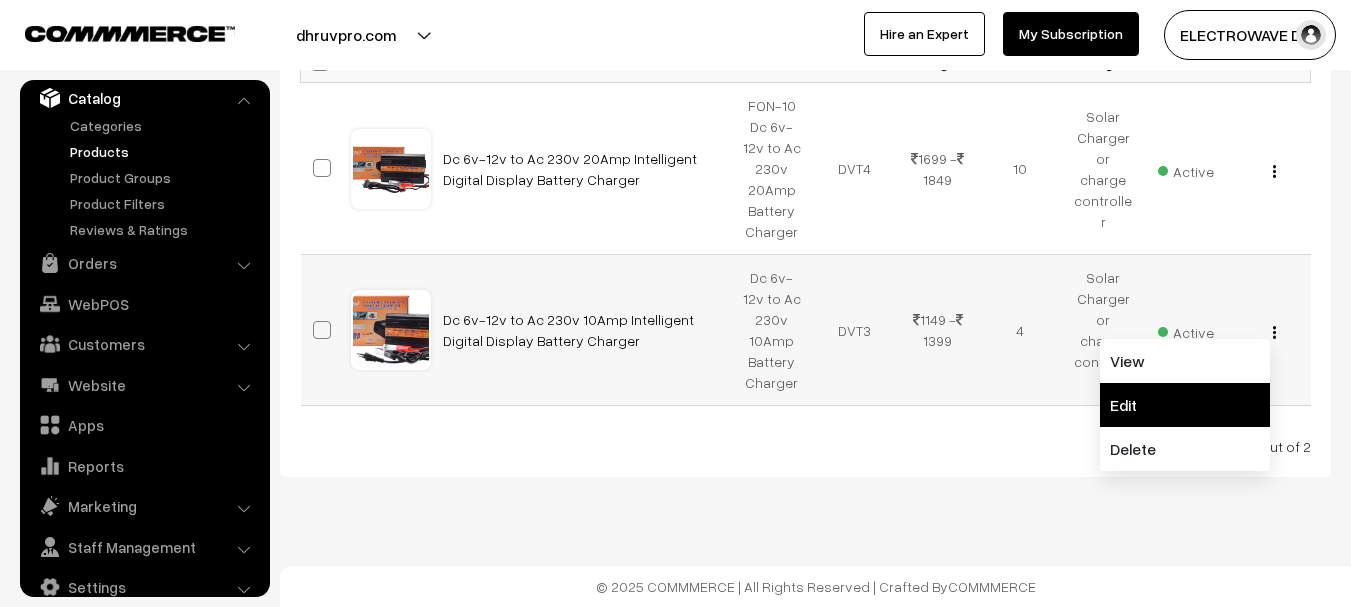 click on "Edit" at bounding box center (1185, 405) 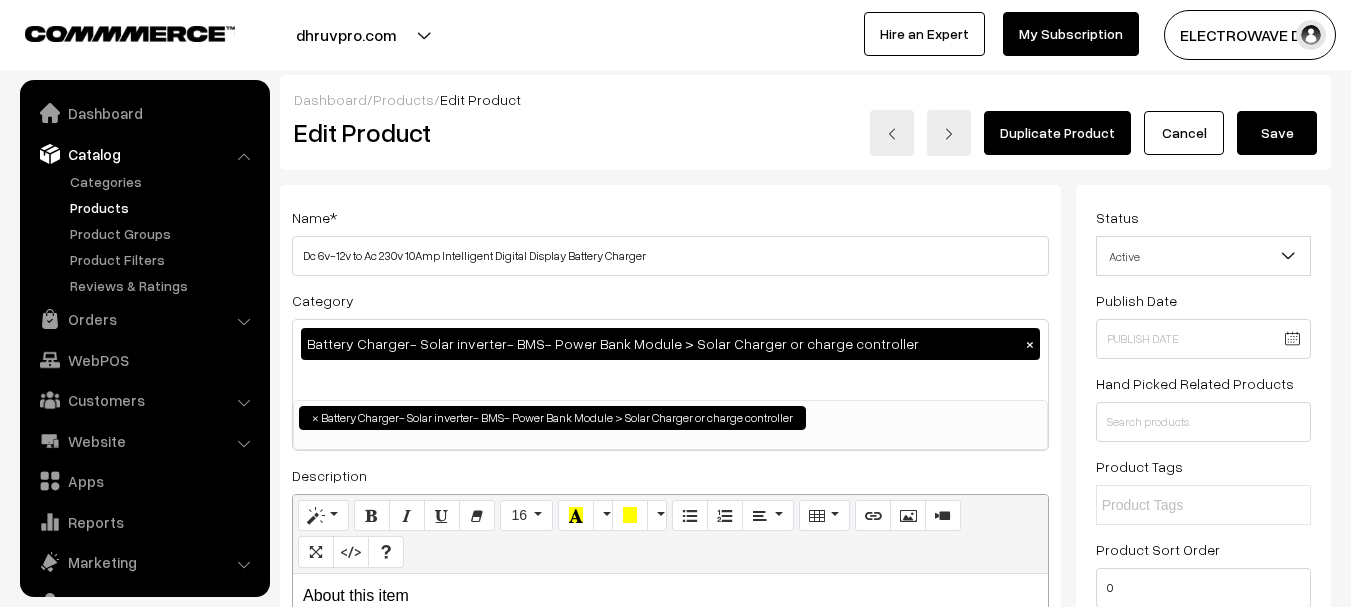 scroll, scrollTop: 125, scrollLeft: 0, axis: vertical 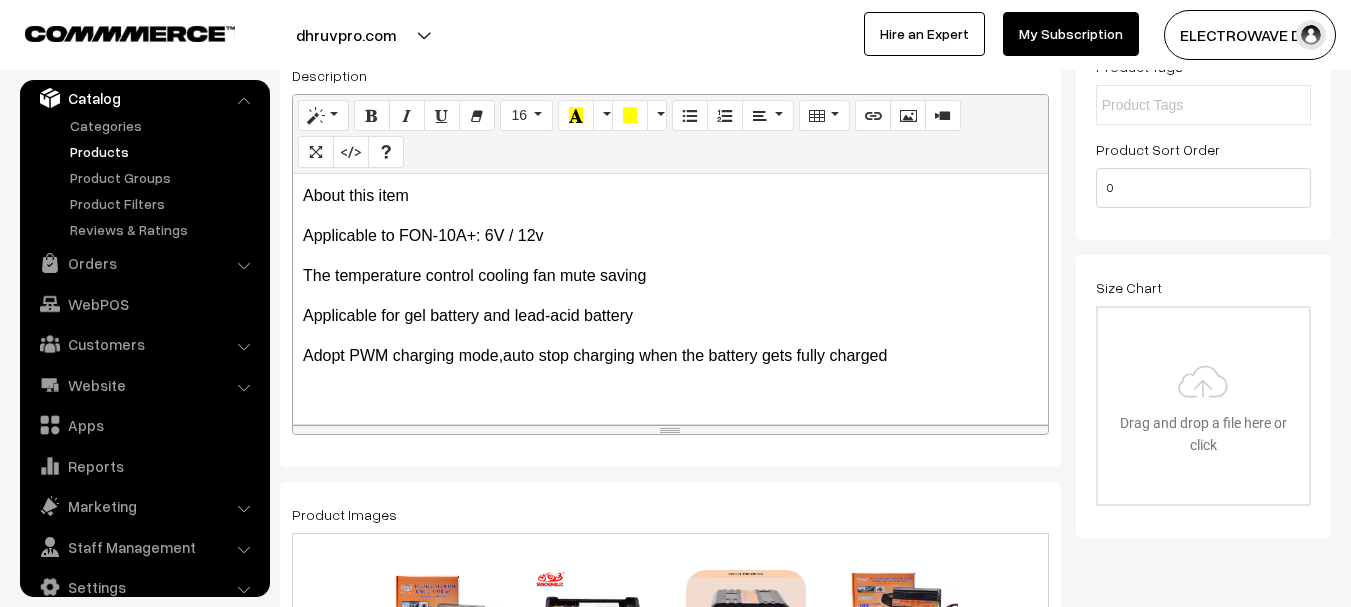 click on "About this item
Applicable to FON-10A+: 6V / 12v
The temperature control cooling fan mute saving
Applicable for gel battery and lead-acid battery
Adopt PWM charging mode,auto stop charging when the battery gets fully charged Product description
Sunchonglic 6V 12v lead acid car battery charger FON-10A+ AGM/GEL Battery Charger Features: Applicable to FON-10A+: 6V / 12v Standard three-stage charging mode With standard gear and fast charge The temperature control cooling fan mute saving Termination a battery reverse protection The charging current digital display Adopt PWM charging mode,auto stop charging when the battery gets fully charged Applicable for gel battery and lead-acid battery" at bounding box center [670, 299] 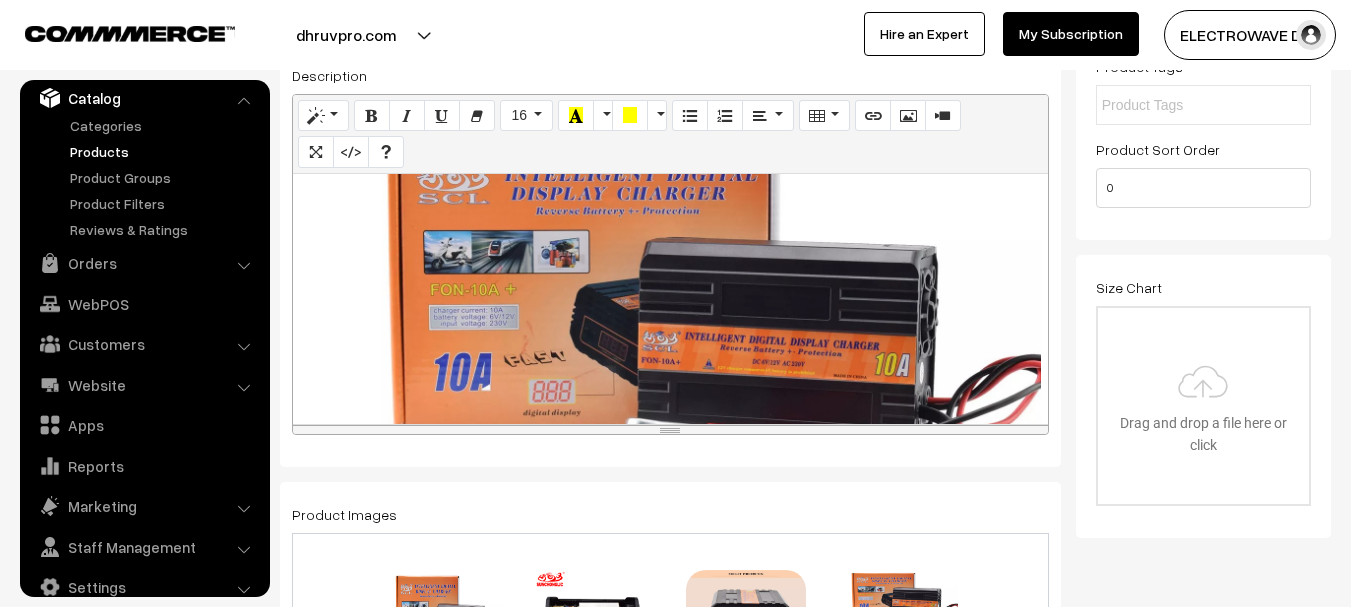 scroll, scrollTop: 600, scrollLeft: 0, axis: vertical 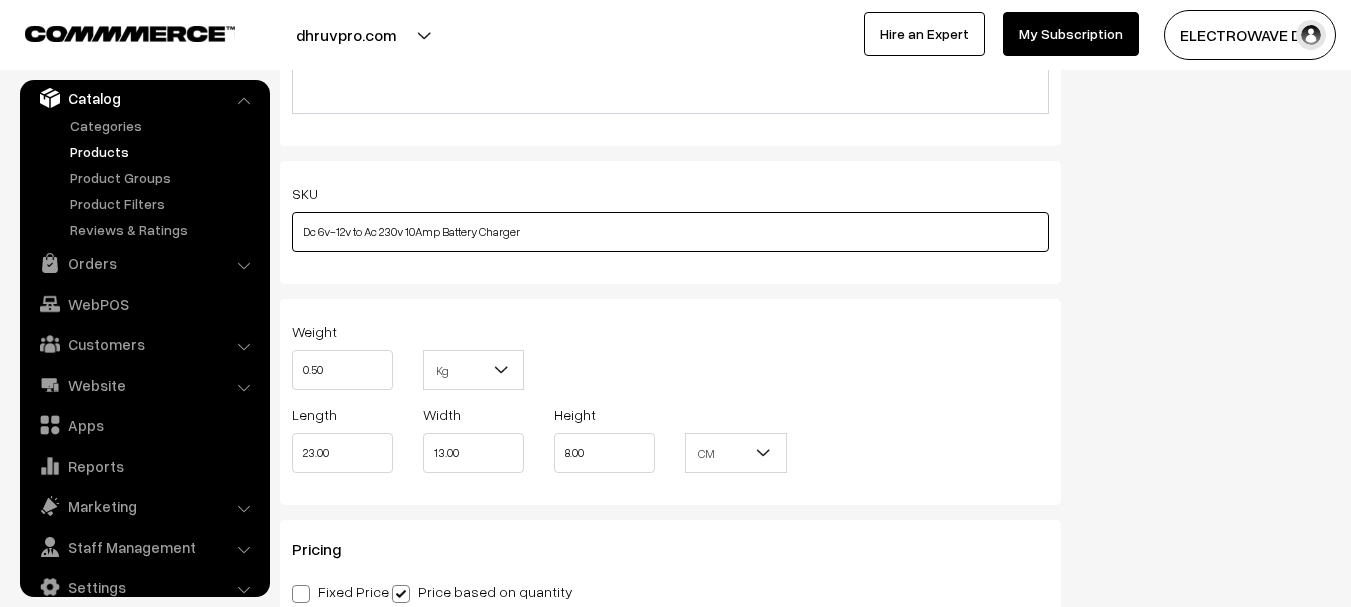 drag, startPoint x: 306, startPoint y: 228, endPoint x: 404, endPoint y: 227, distance: 98.005104 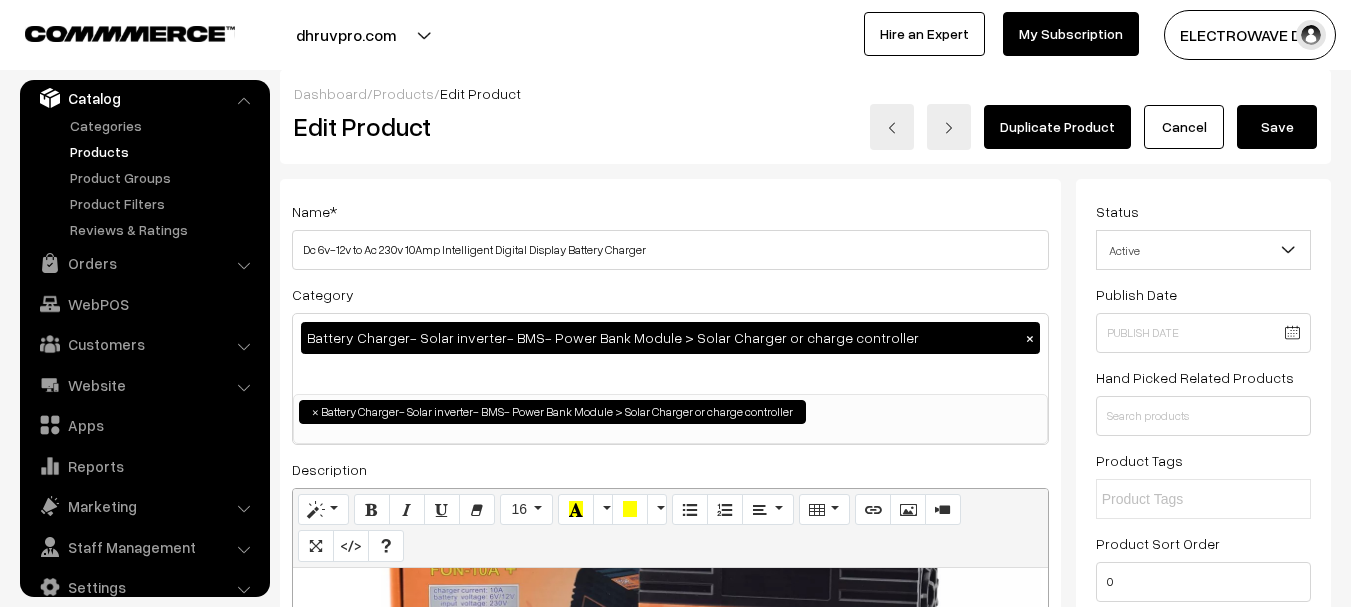scroll, scrollTop: 0, scrollLeft: 0, axis: both 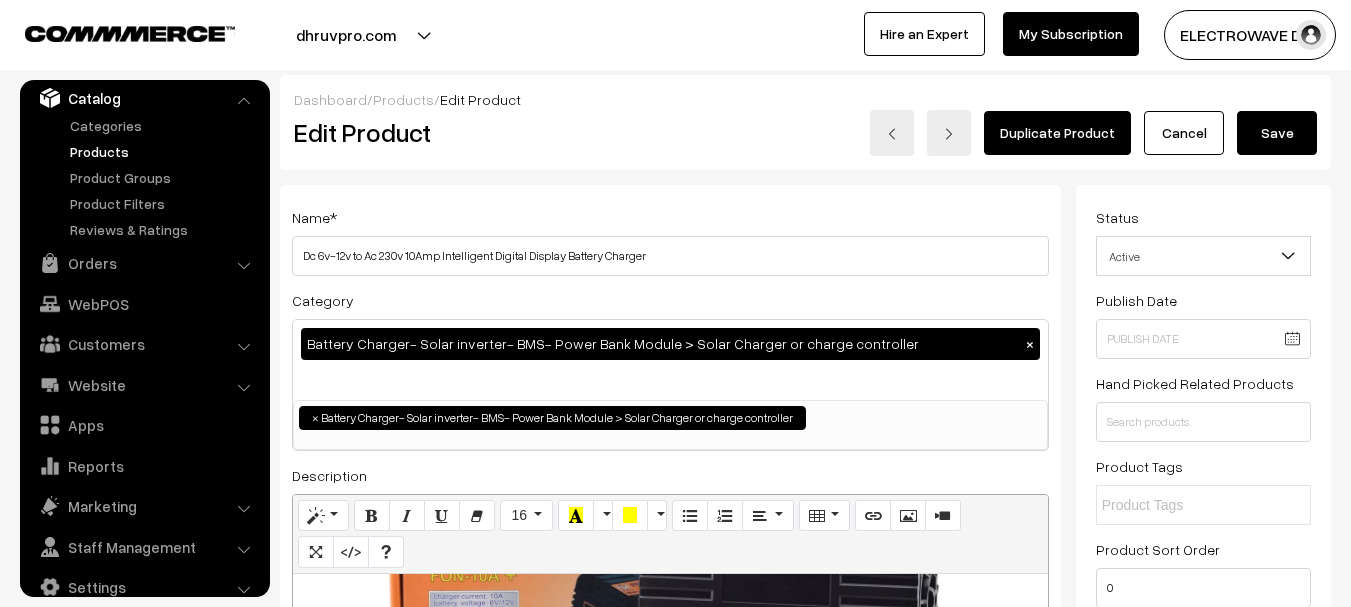type on "FON-10 Dc 6v-12v to Ac 230v 10Amp Battery Charger" 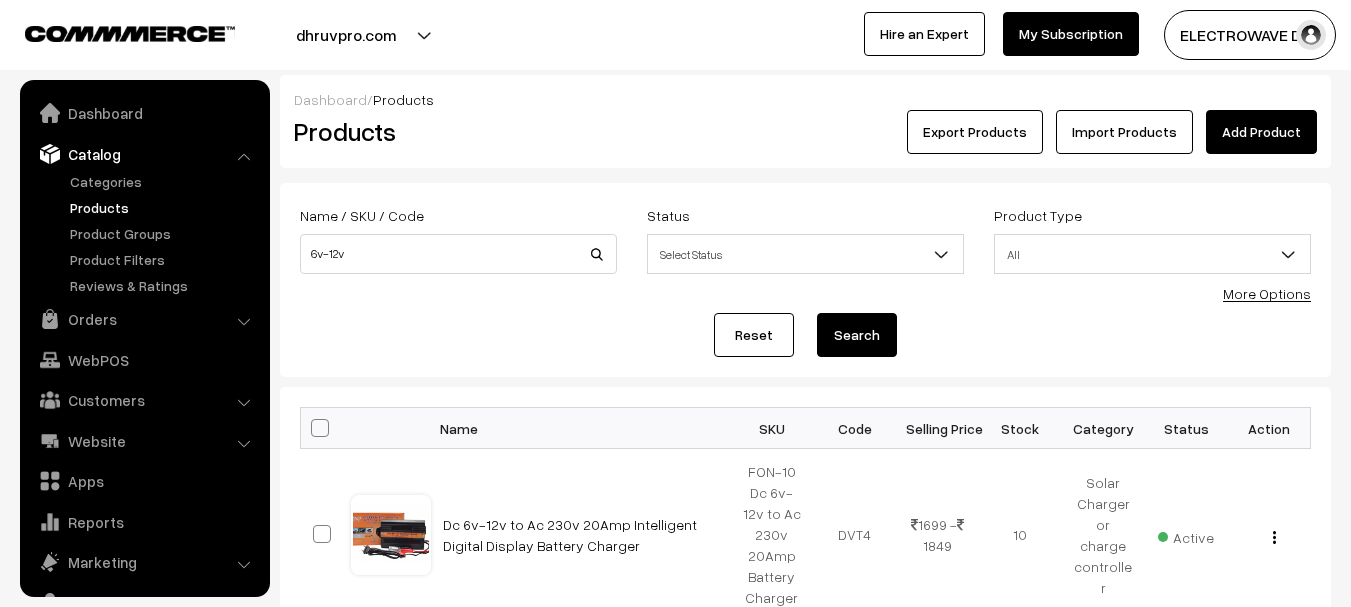 scroll, scrollTop: 0, scrollLeft: 0, axis: both 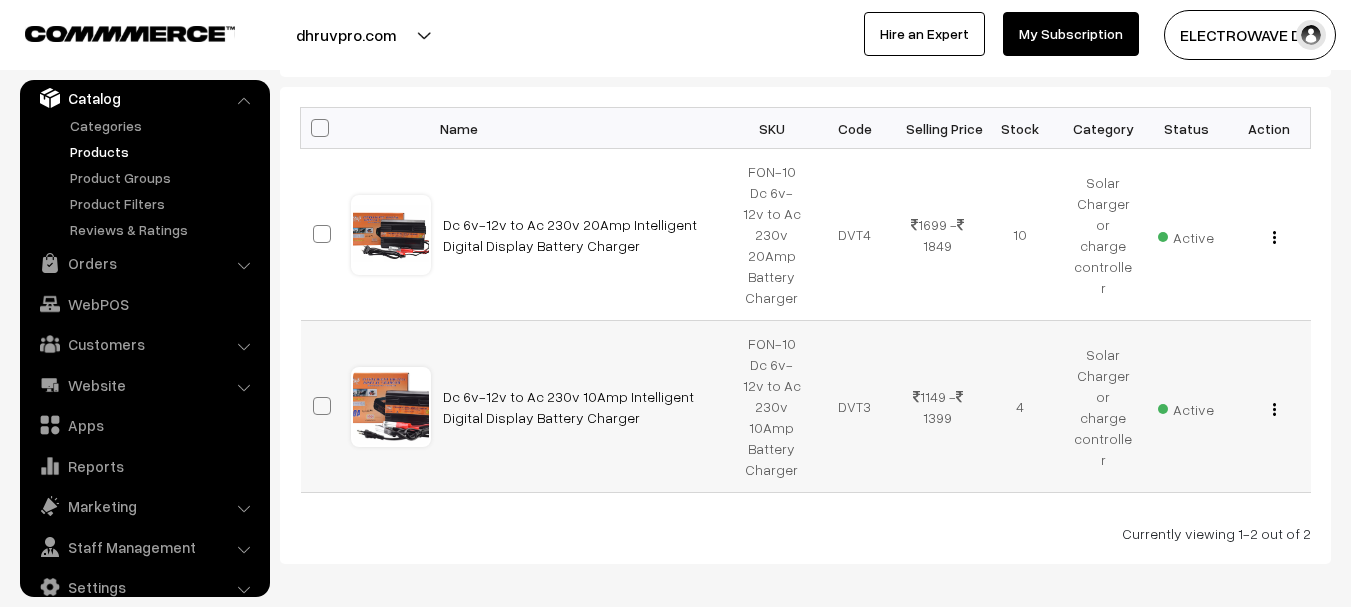 click at bounding box center [1274, 409] 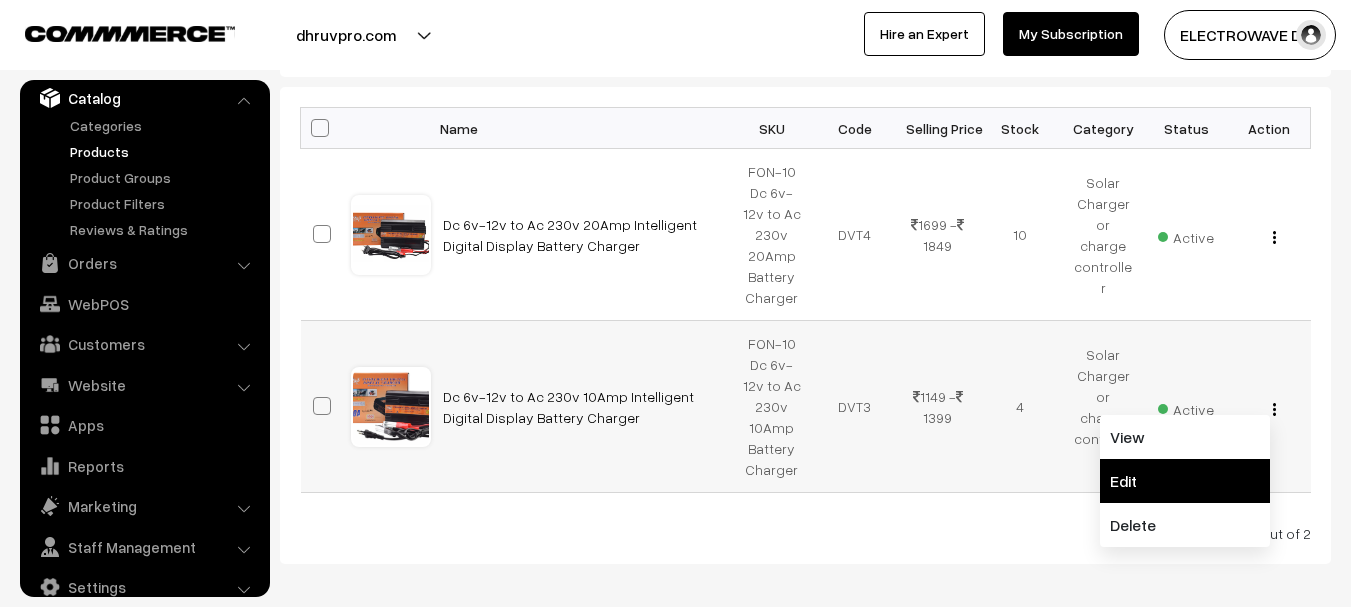 click on "Edit" at bounding box center [1185, 481] 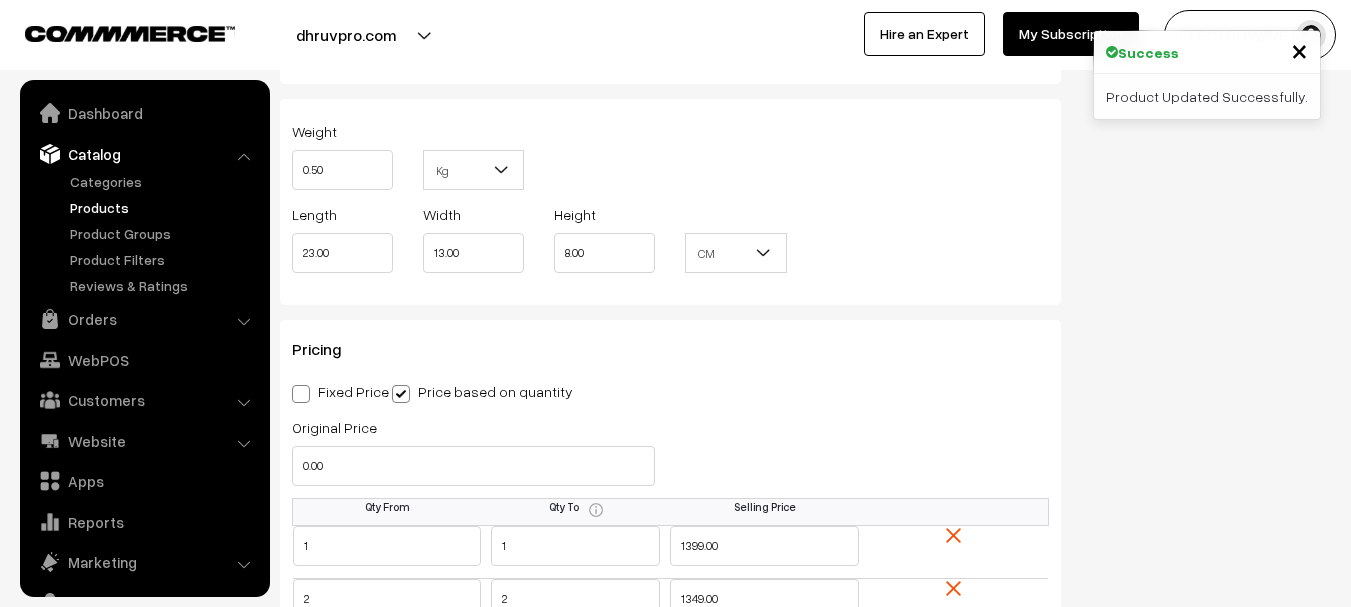 scroll, scrollTop: 1500, scrollLeft: 0, axis: vertical 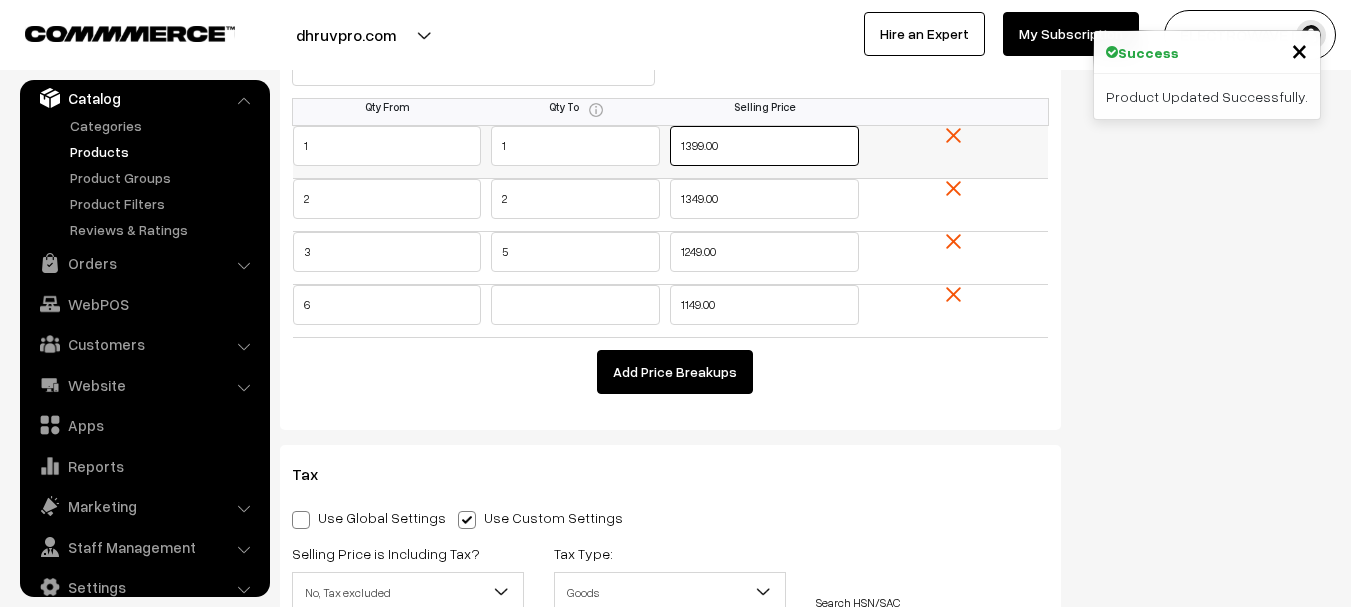 click on "1
1
1399.00" at bounding box center (671, 152) 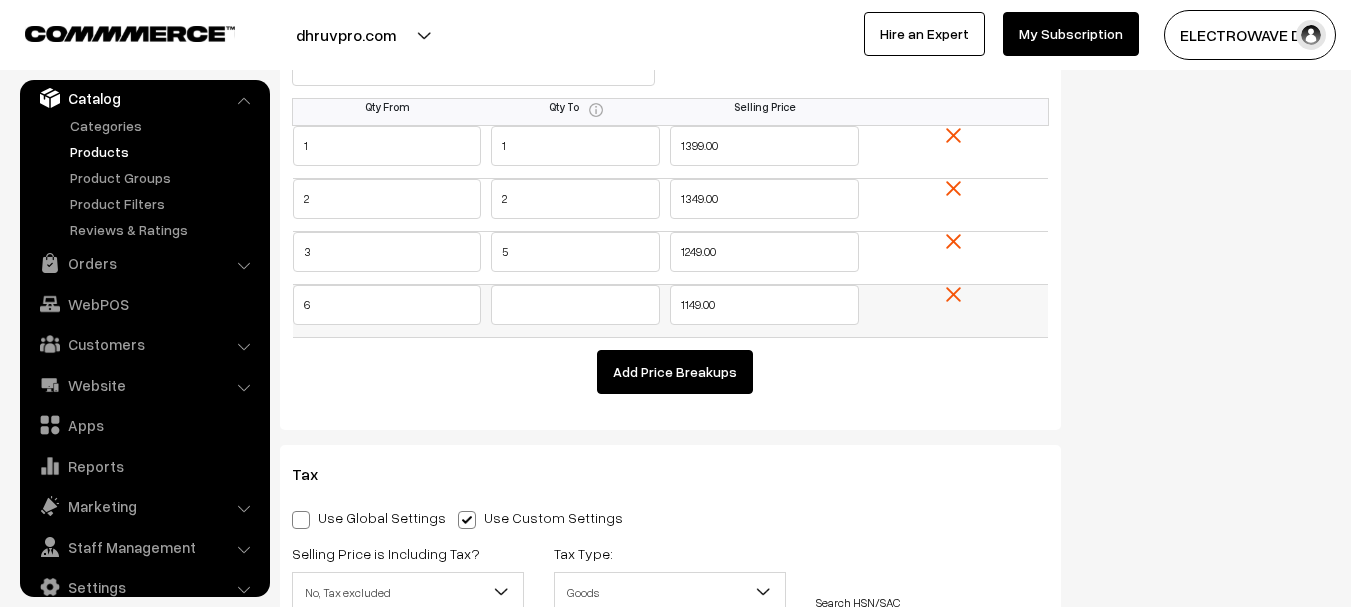 click at bounding box center [953, 294] 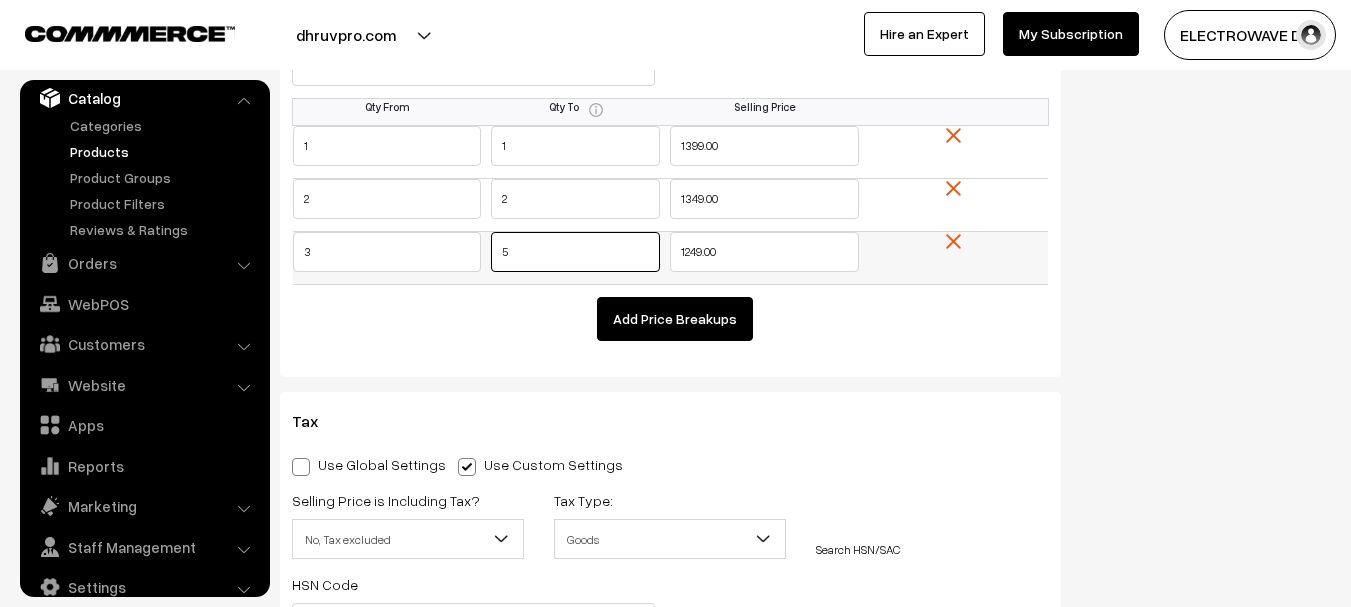 drag, startPoint x: 522, startPoint y: 255, endPoint x: 473, endPoint y: 260, distance: 49.25444 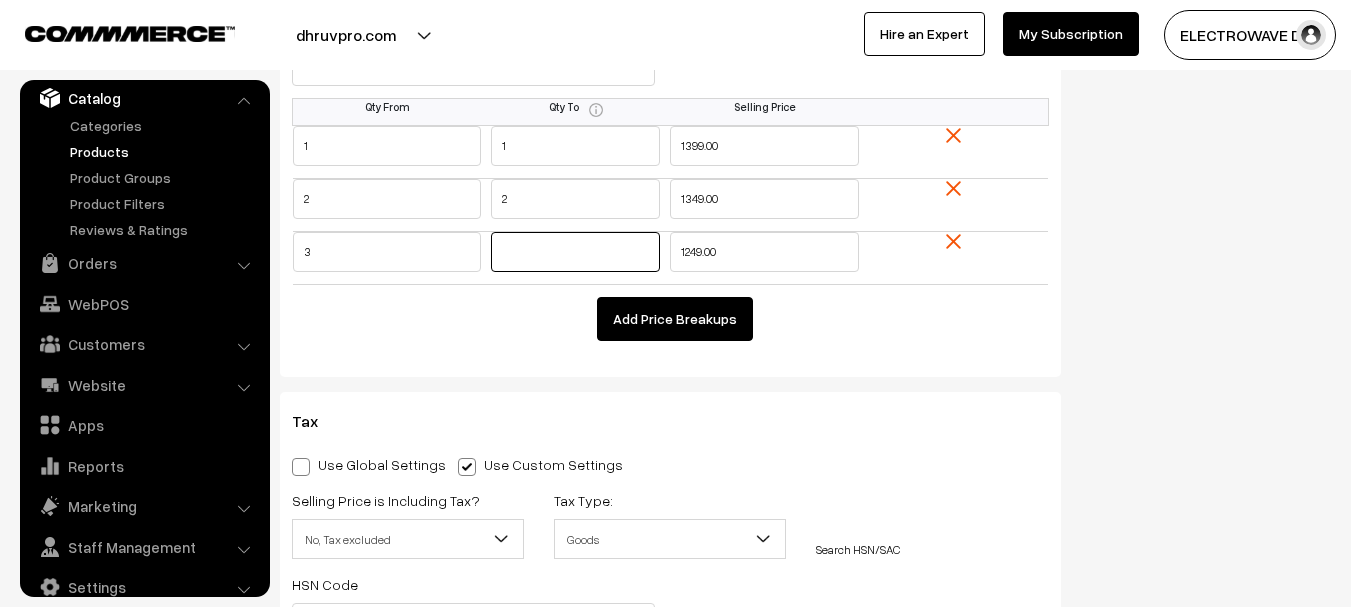 type 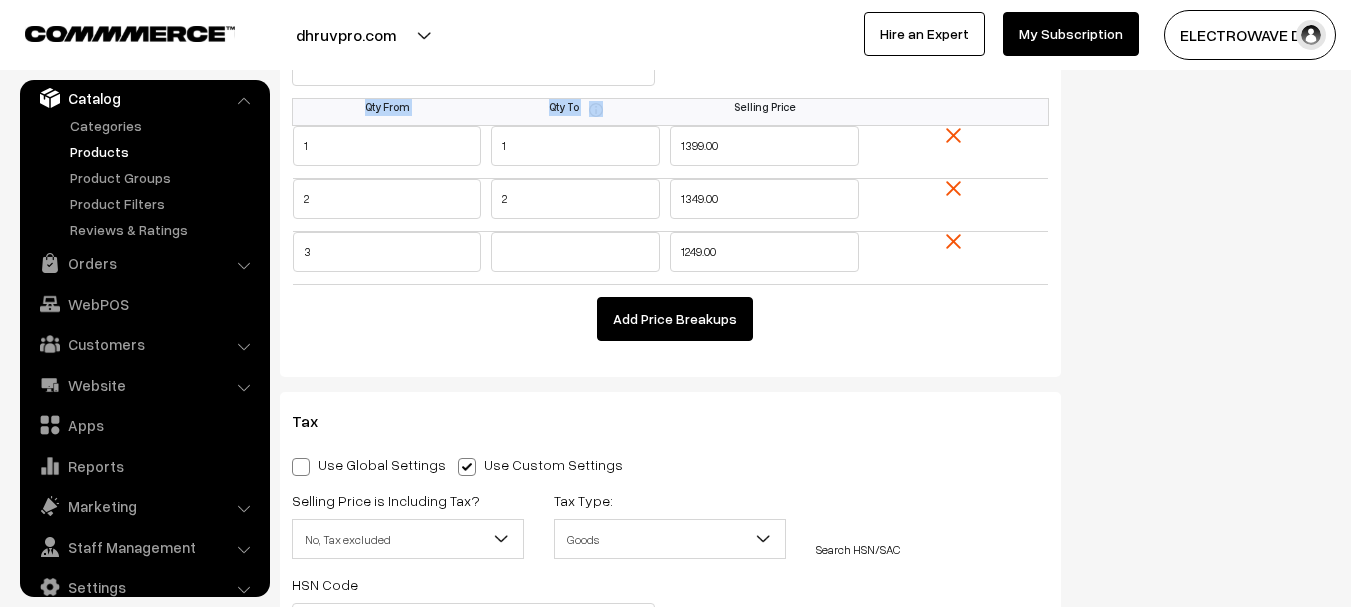 drag, startPoint x: 766, startPoint y: 95, endPoint x: 677, endPoint y: 123, distance: 93.30059 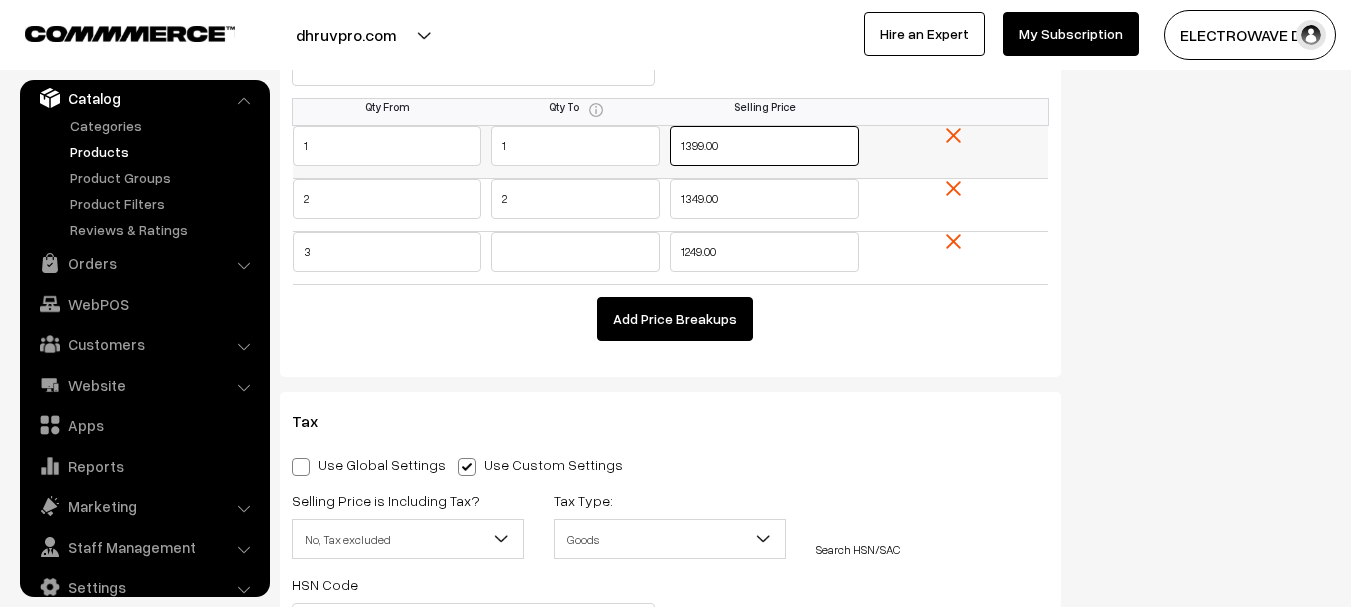drag, startPoint x: 695, startPoint y: 150, endPoint x: 648, endPoint y: 156, distance: 47.38143 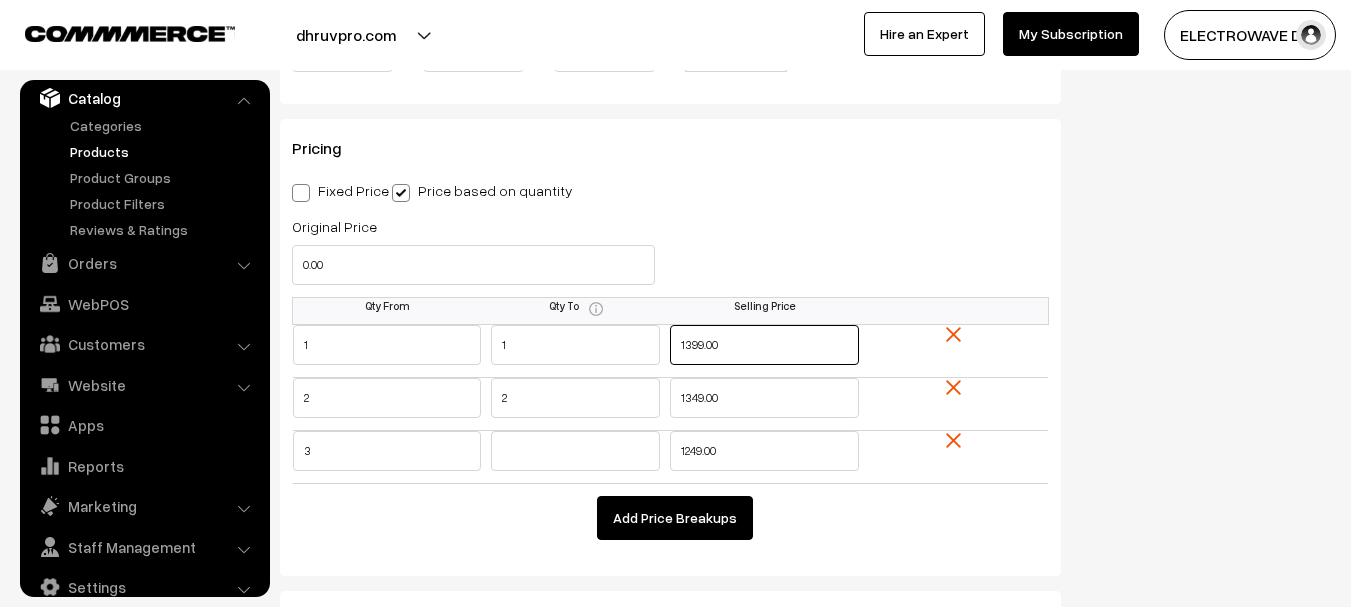 scroll, scrollTop: 1700, scrollLeft: 0, axis: vertical 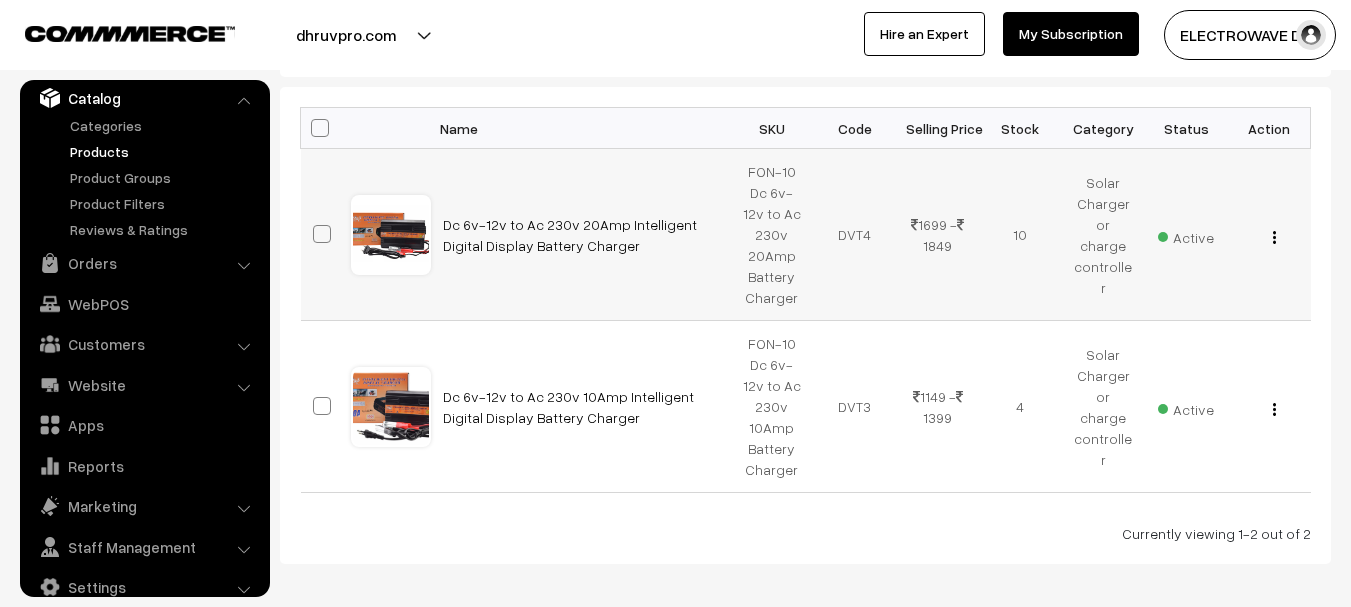 click at bounding box center (1274, 237) 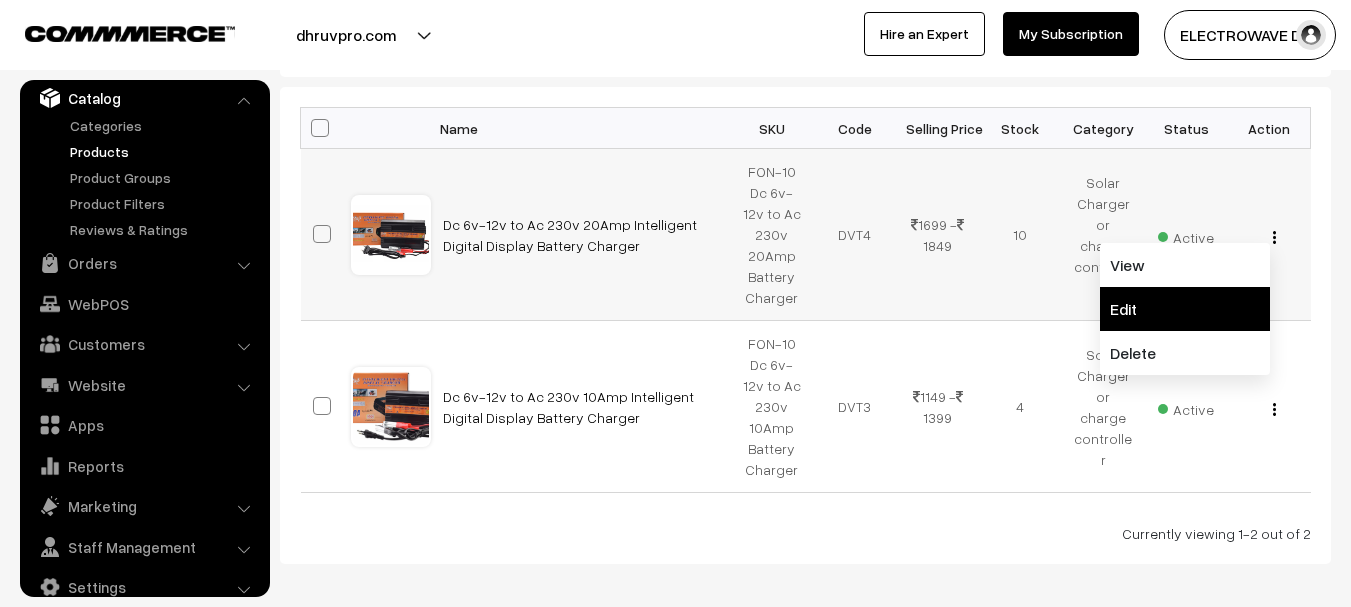 click on "Edit" at bounding box center [1185, 309] 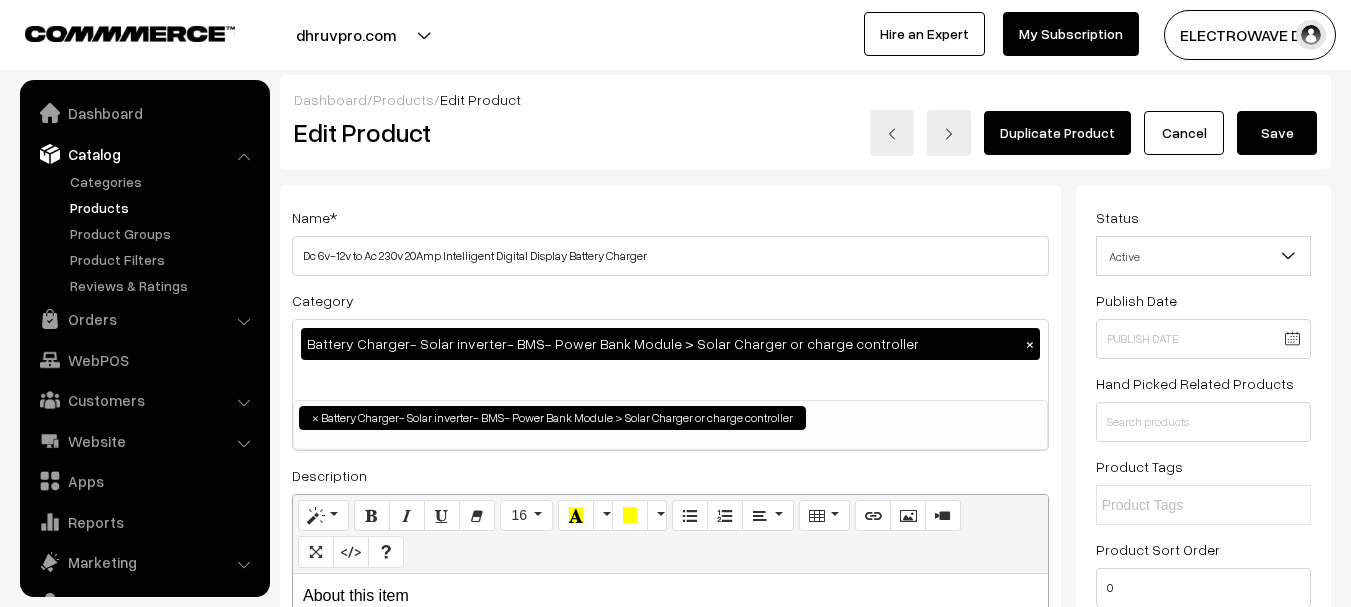 scroll, scrollTop: 0, scrollLeft: 0, axis: both 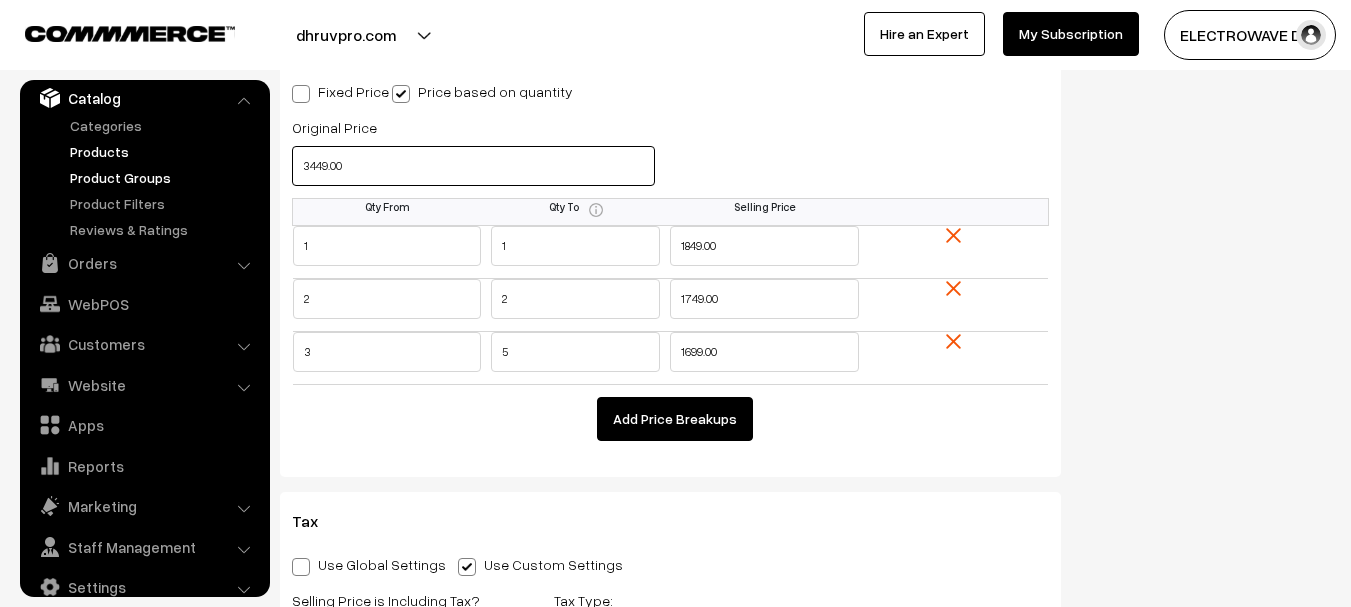 drag, startPoint x: 293, startPoint y: 167, endPoint x: 255, endPoint y: 167, distance: 38 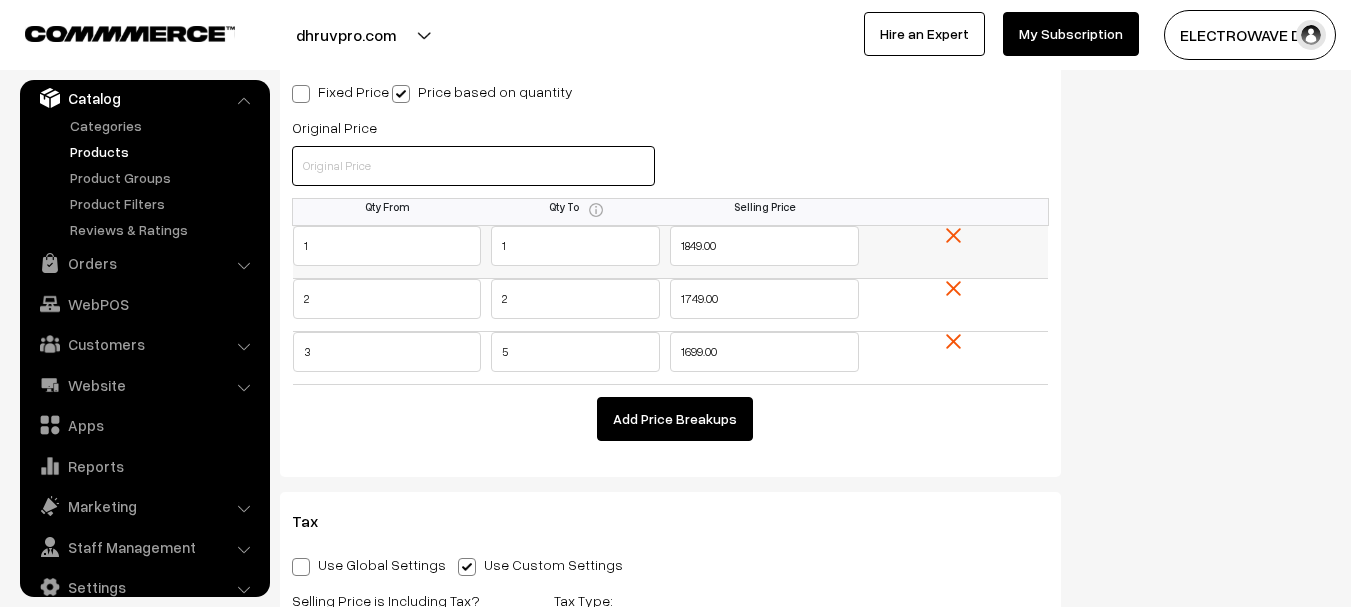 type 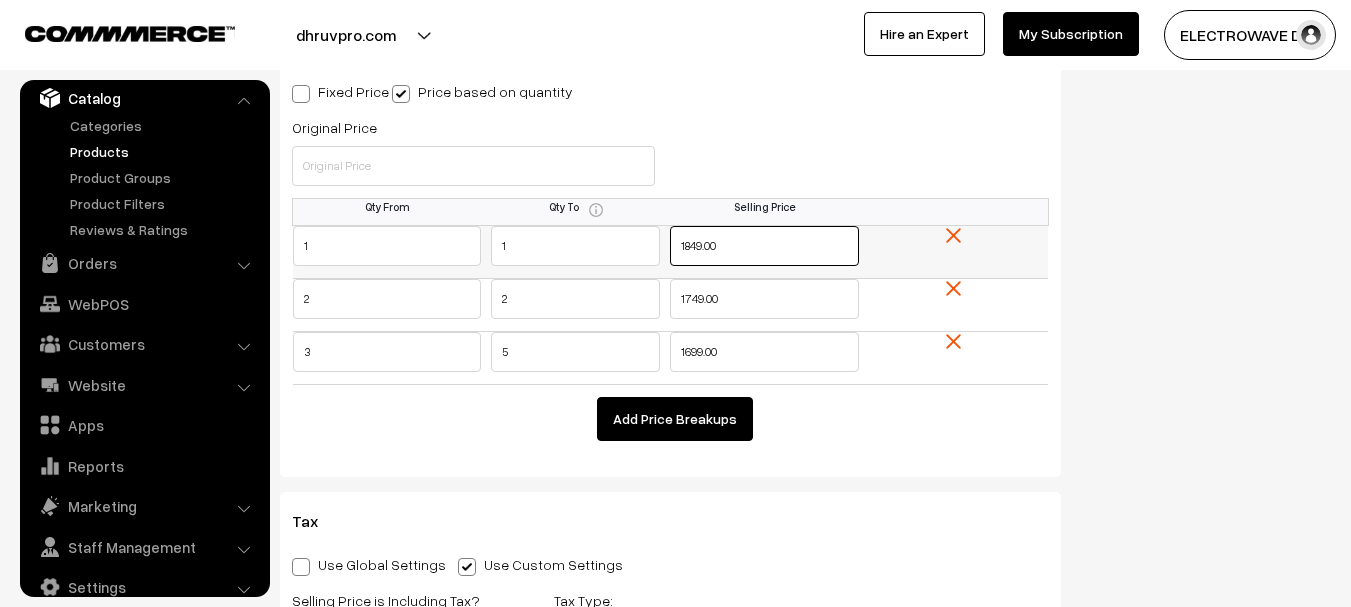 drag, startPoint x: 720, startPoint y: 249, endPoint x: 667, endPoint y: 249, distance: 53 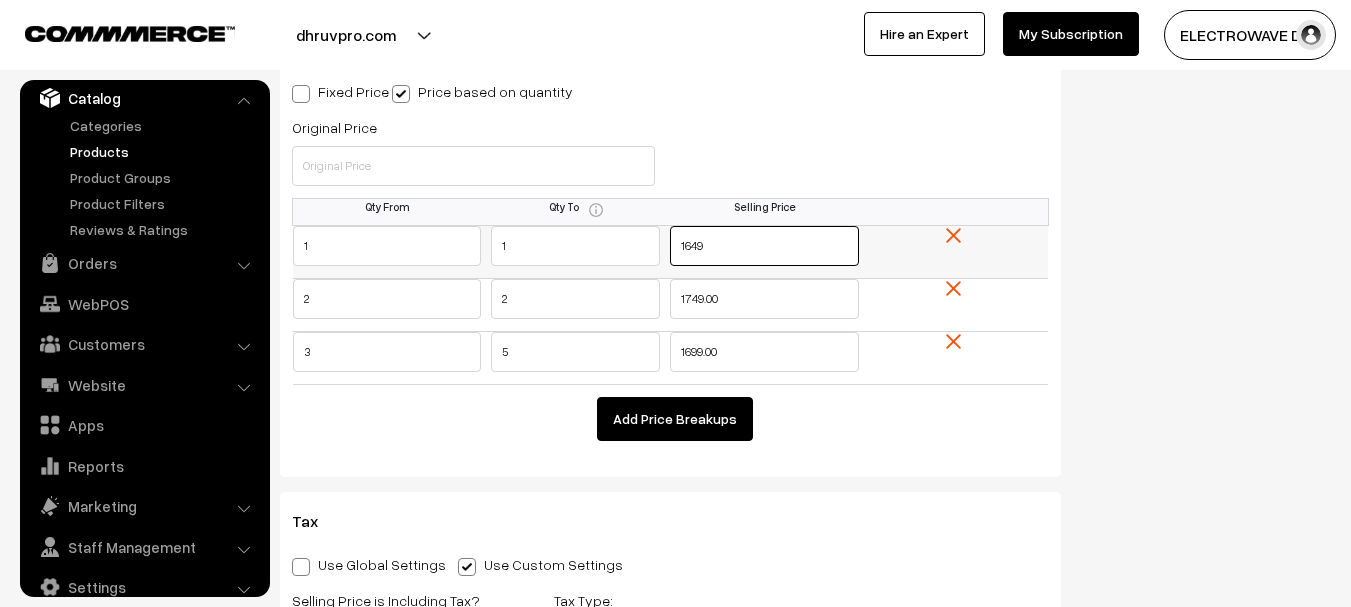 type on "1649" 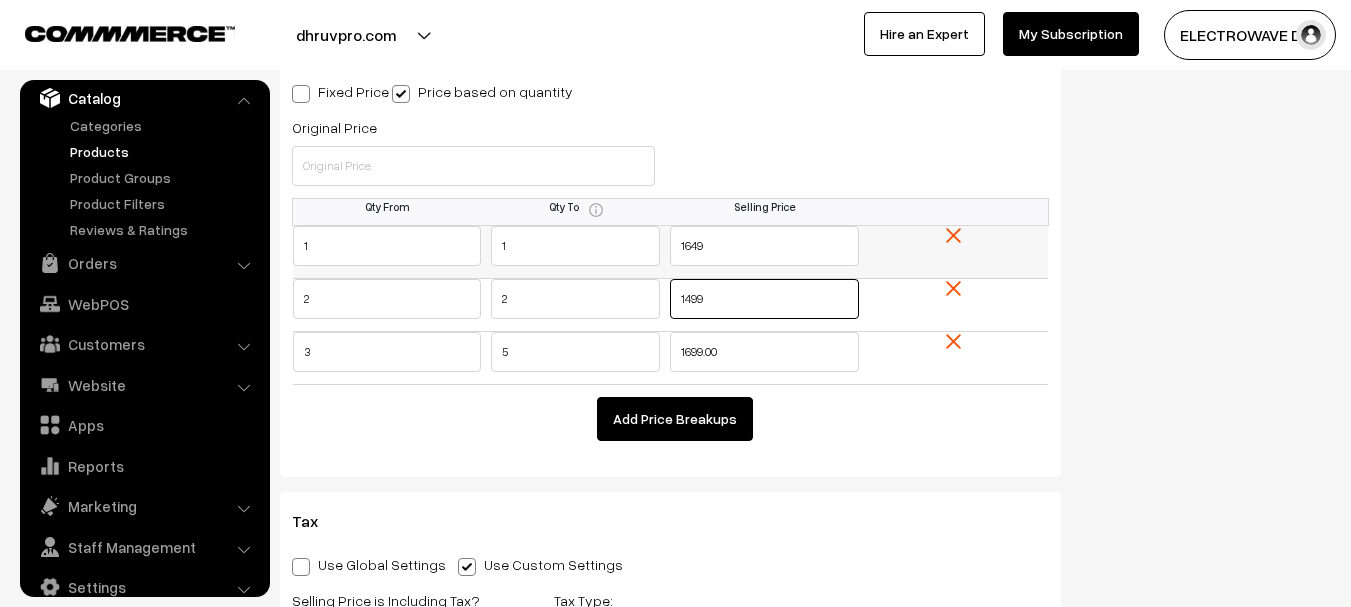 type on "1499" 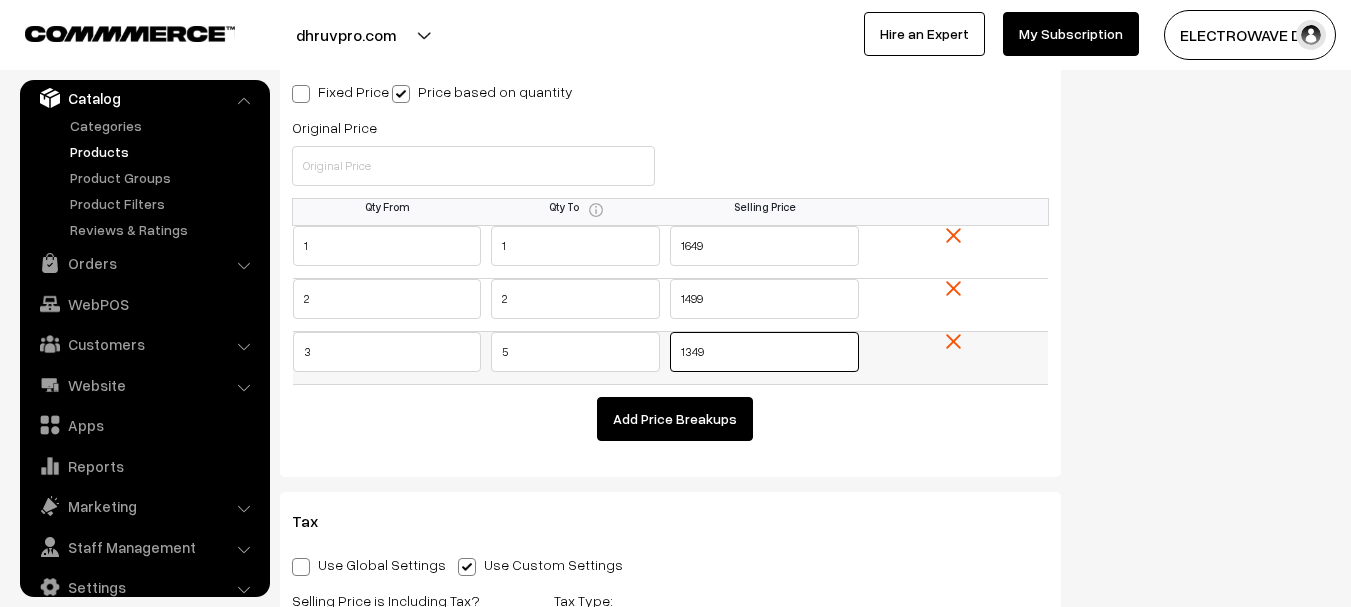 type on "1349" 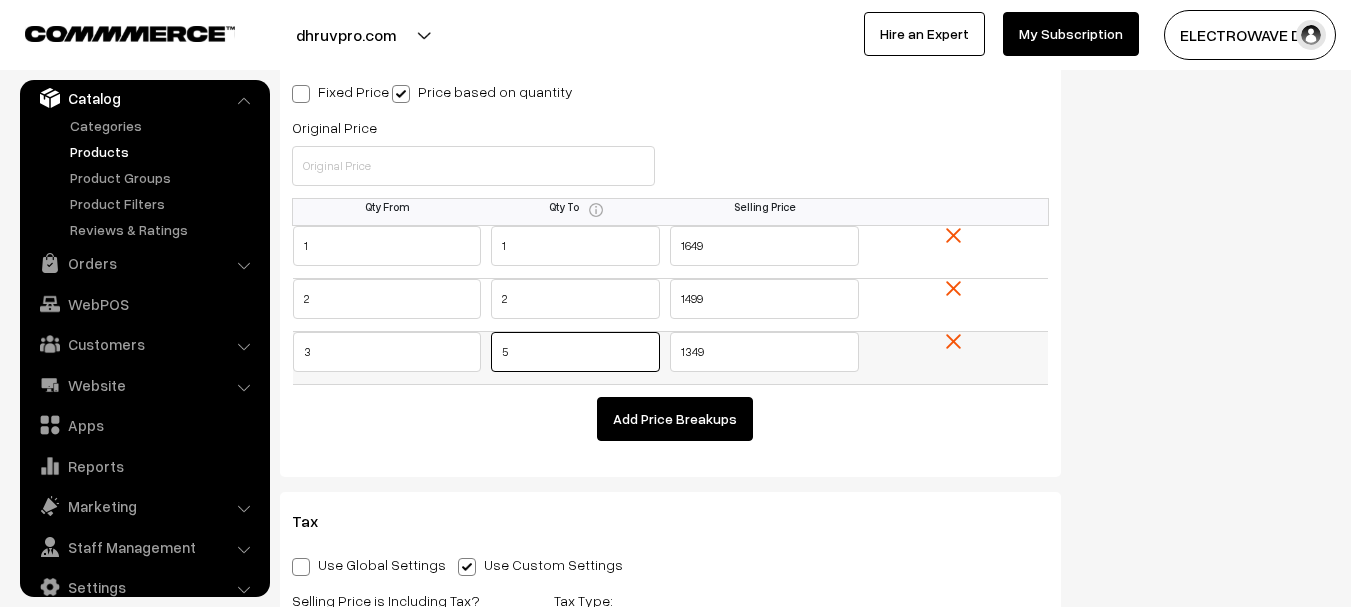 click on "5" at bounding box center [575, 352] 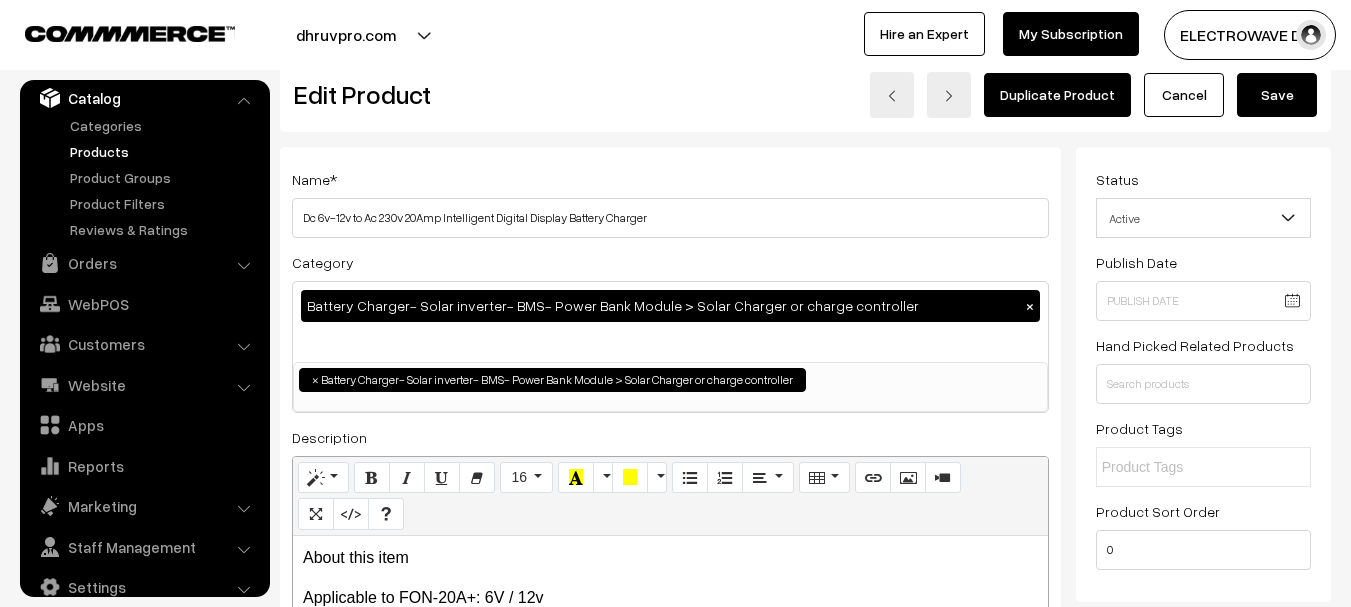 scroll, scrollTop: 0, scrollLeft: 0, axis: both 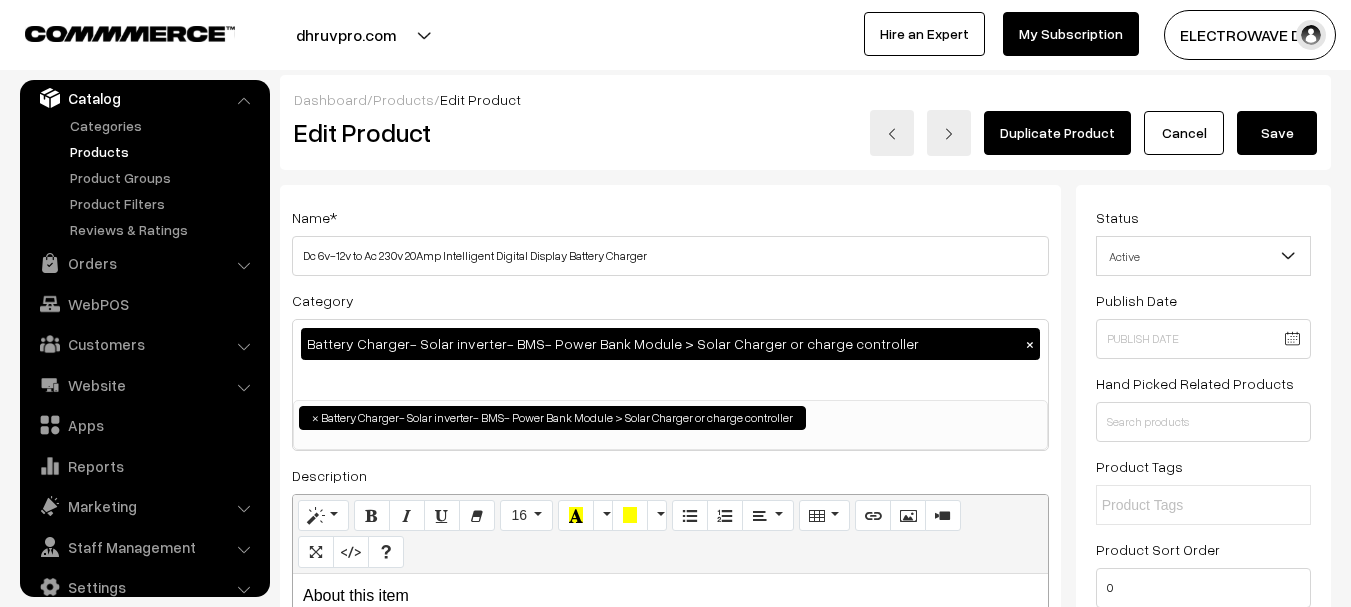 type 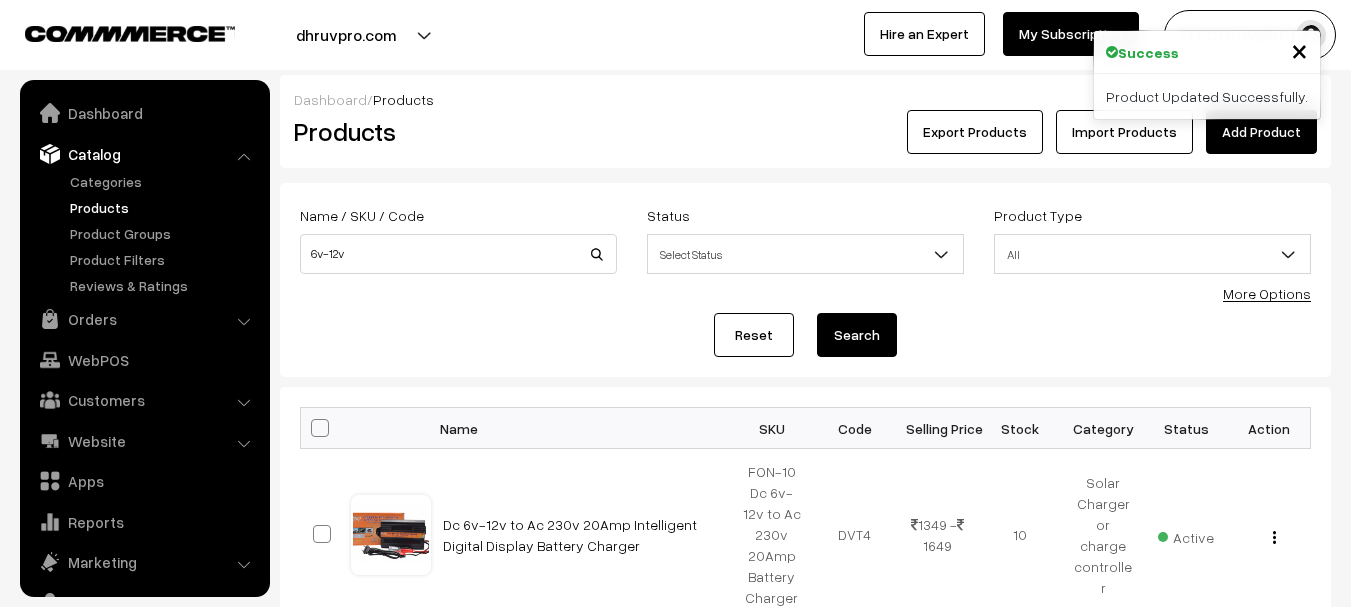 scroll, scrollTop: 0, scrollLeft: 0, axis: both 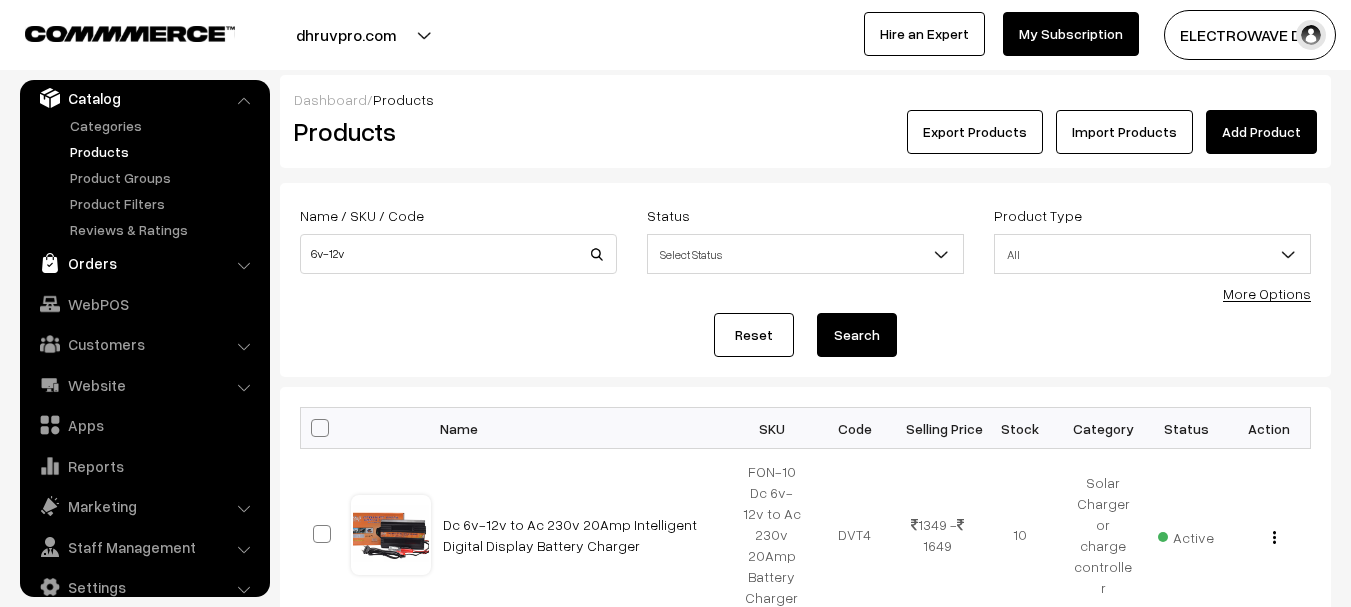 click on "Orders" at bounding box center (144, 263) 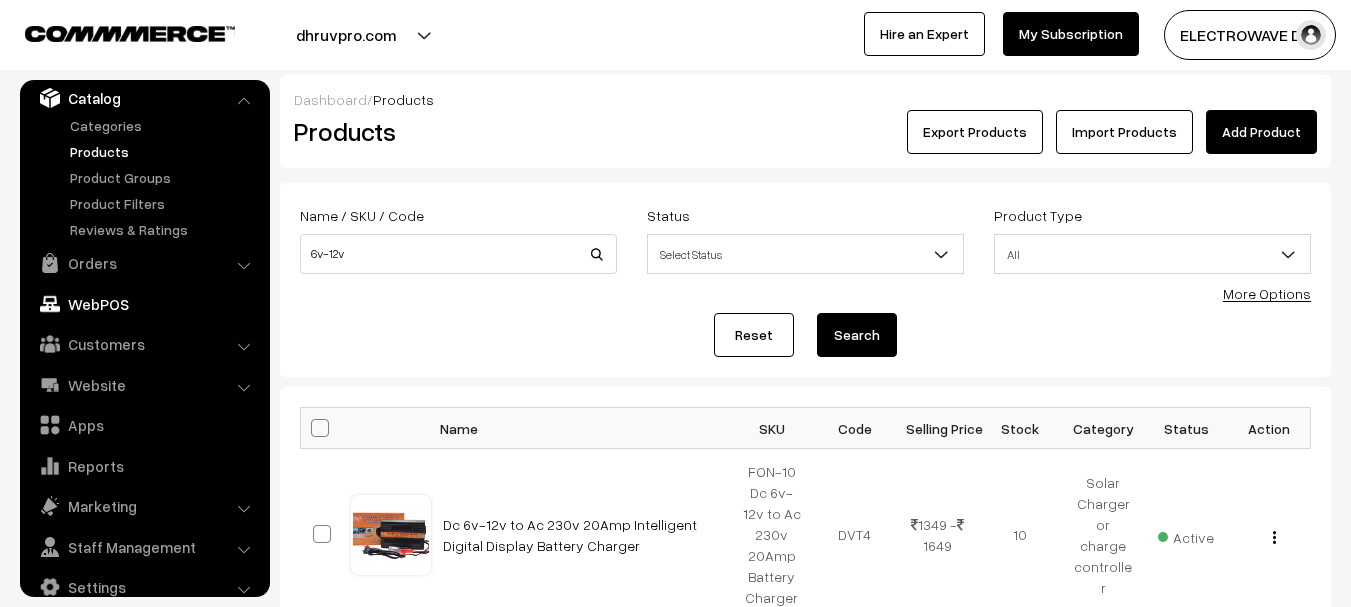 scroll, scrollTop: 32, scrollLeft: 0, axis: vertical 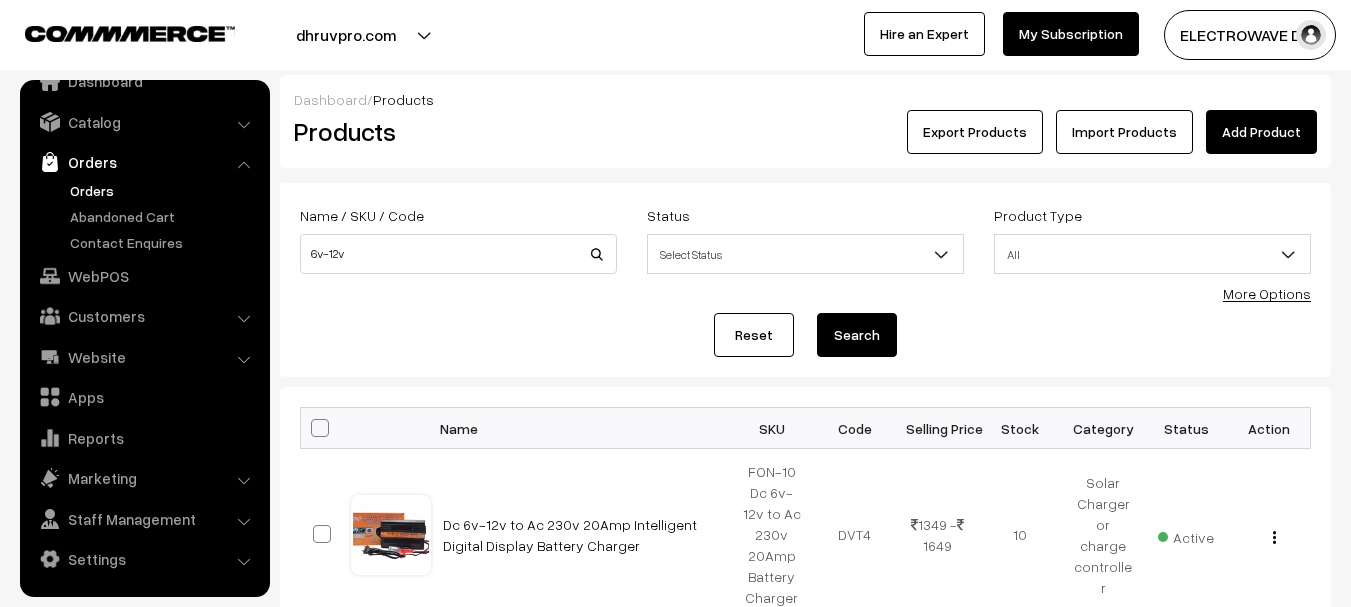 click on "Orders" at bounding box center [164, 190] 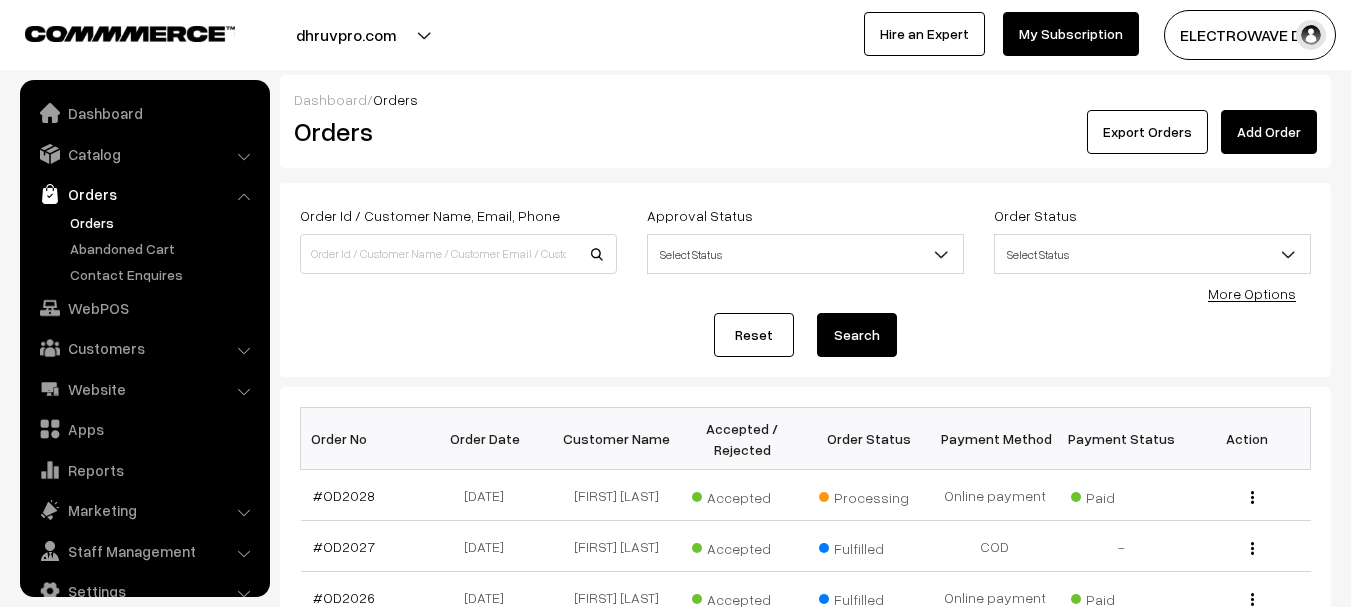scroll, scrollTop: 400, scrollLeft: 0, axis: vertical 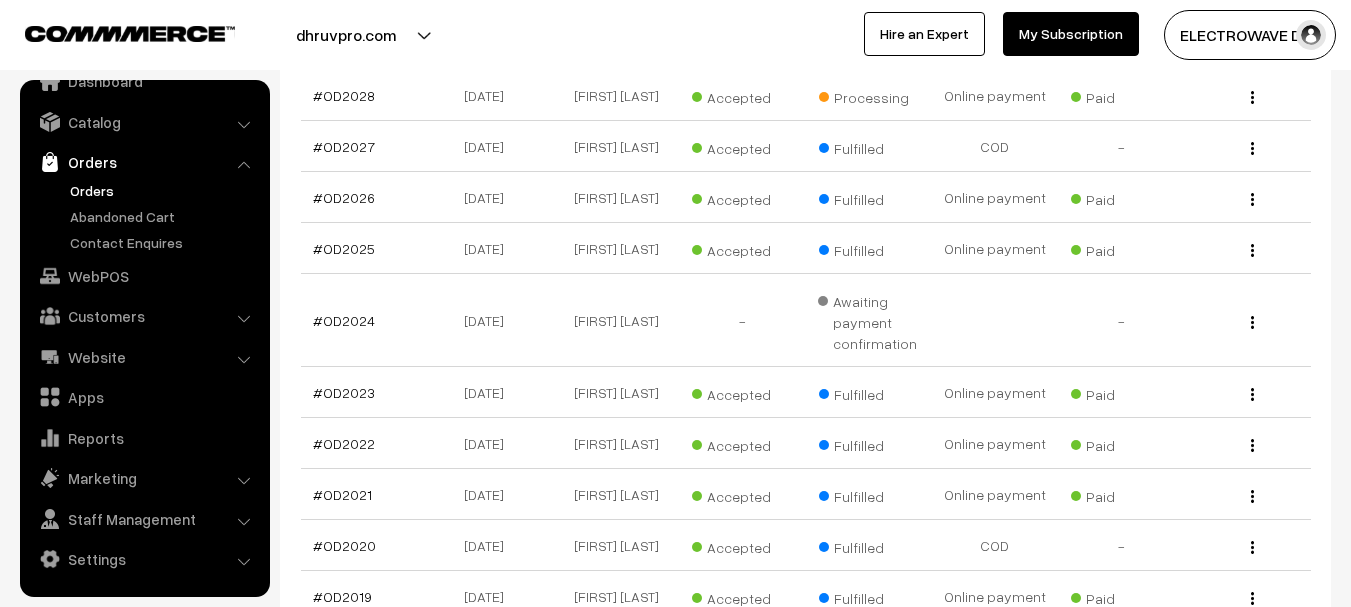 click on "Orders" at bounding box center [164, 190] 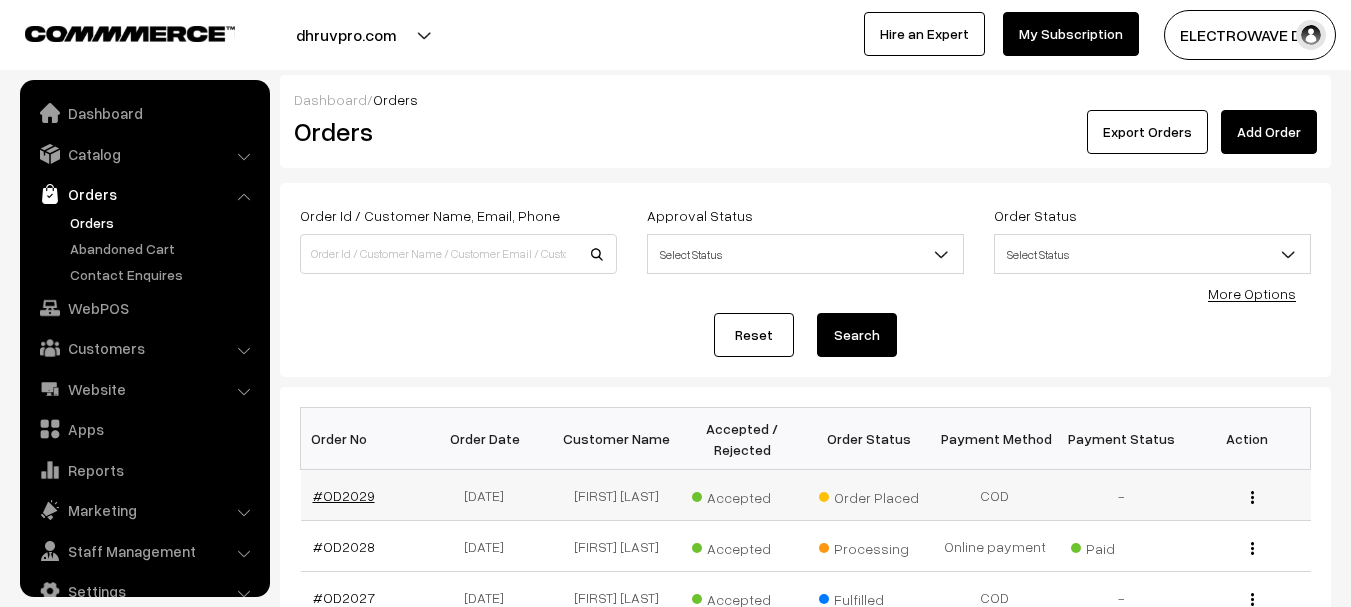 scroll, scrollTop: 0, scrollLeft: 0, axis: both 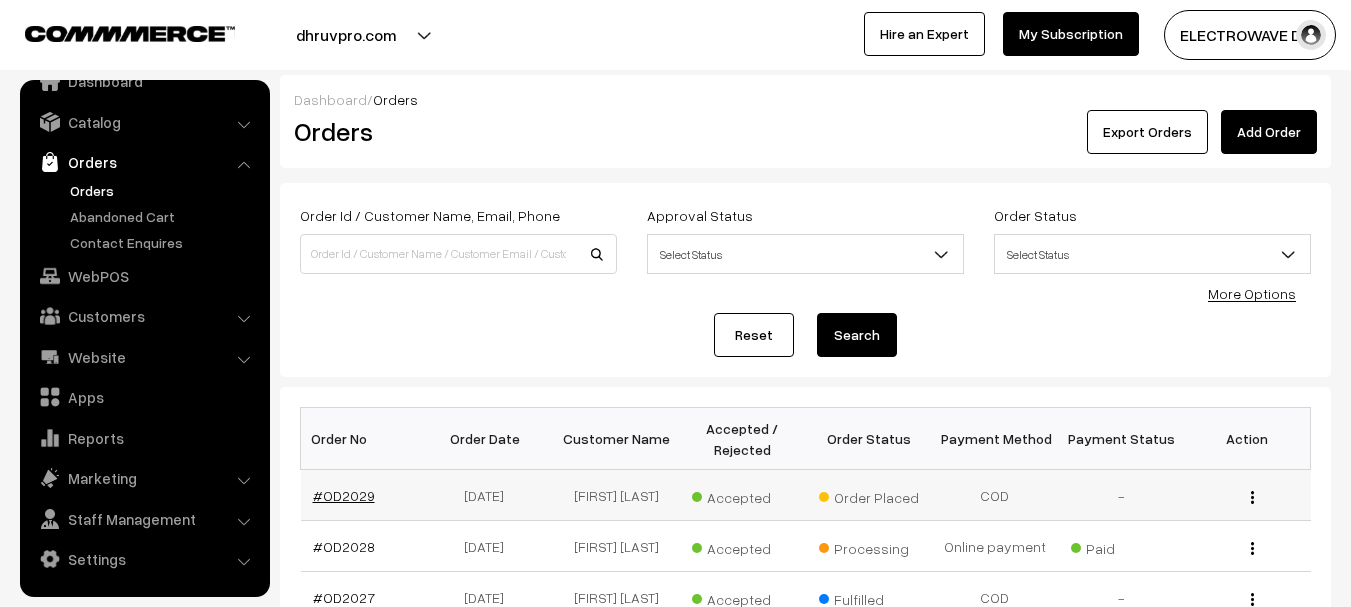click on "#OD2029" at bounding box center (344, 495) 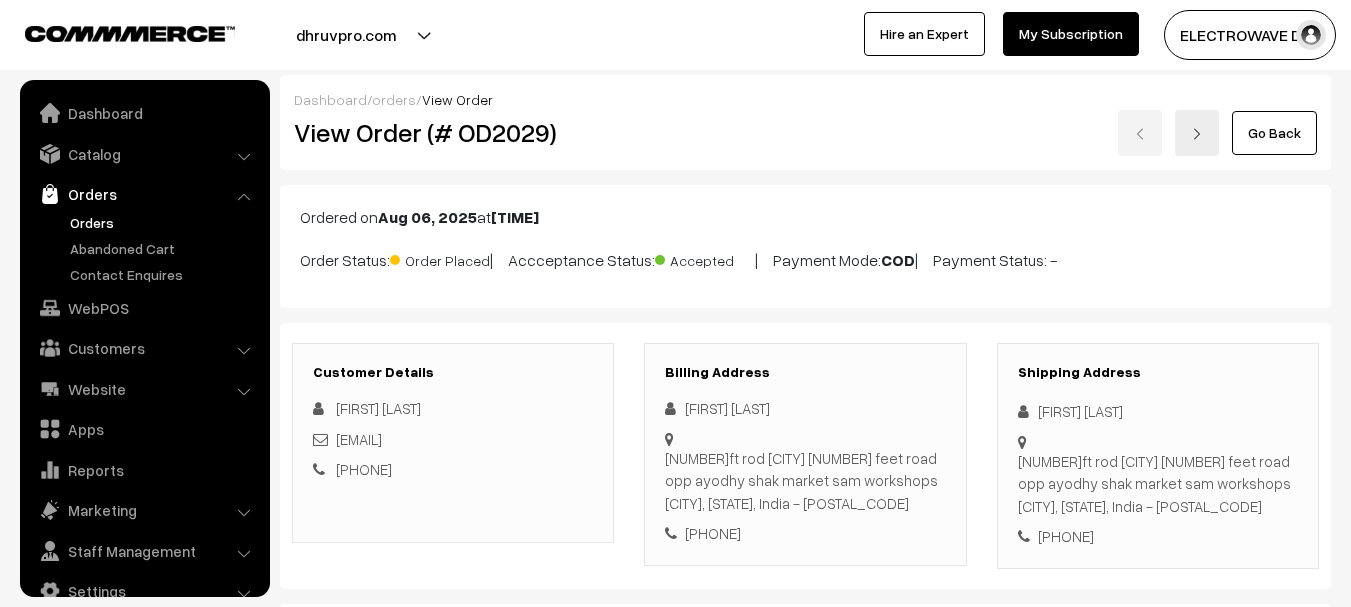 scroll, scrollTop: 600, scrollLeft: 0, axis: vertical 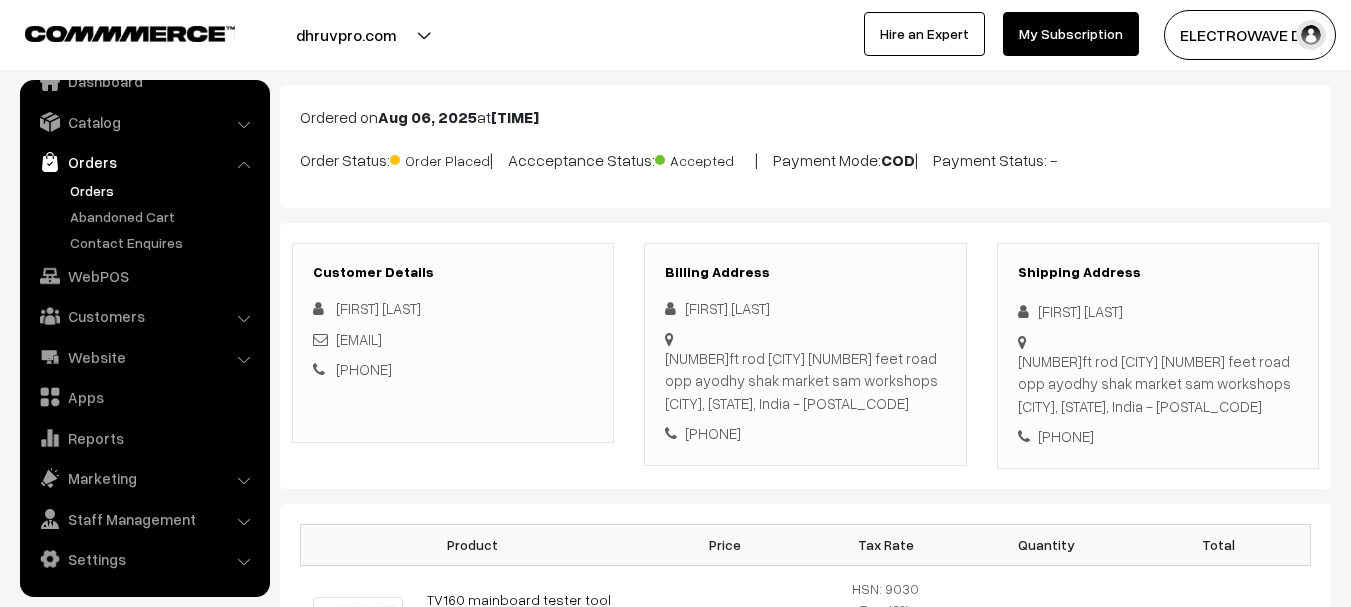 click on "[FIRST] [LAST]" at bounding box center (1158, 311) 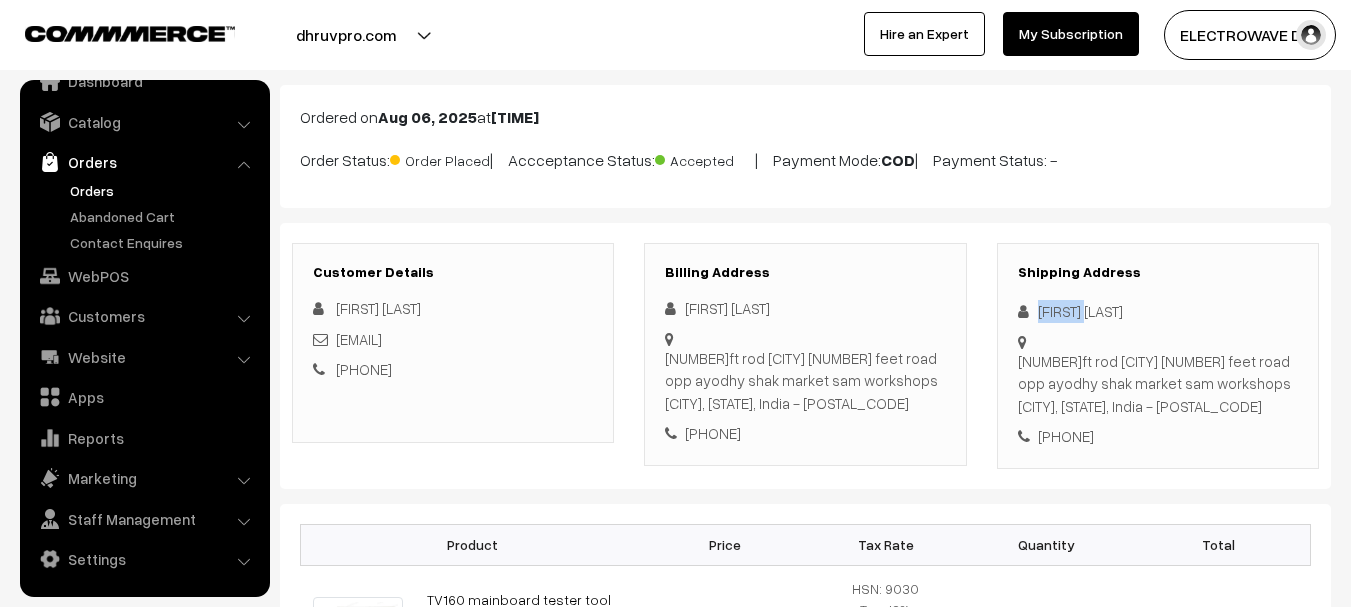 click on "Sakariya Vishnu" at bounding box center (1158, 311) 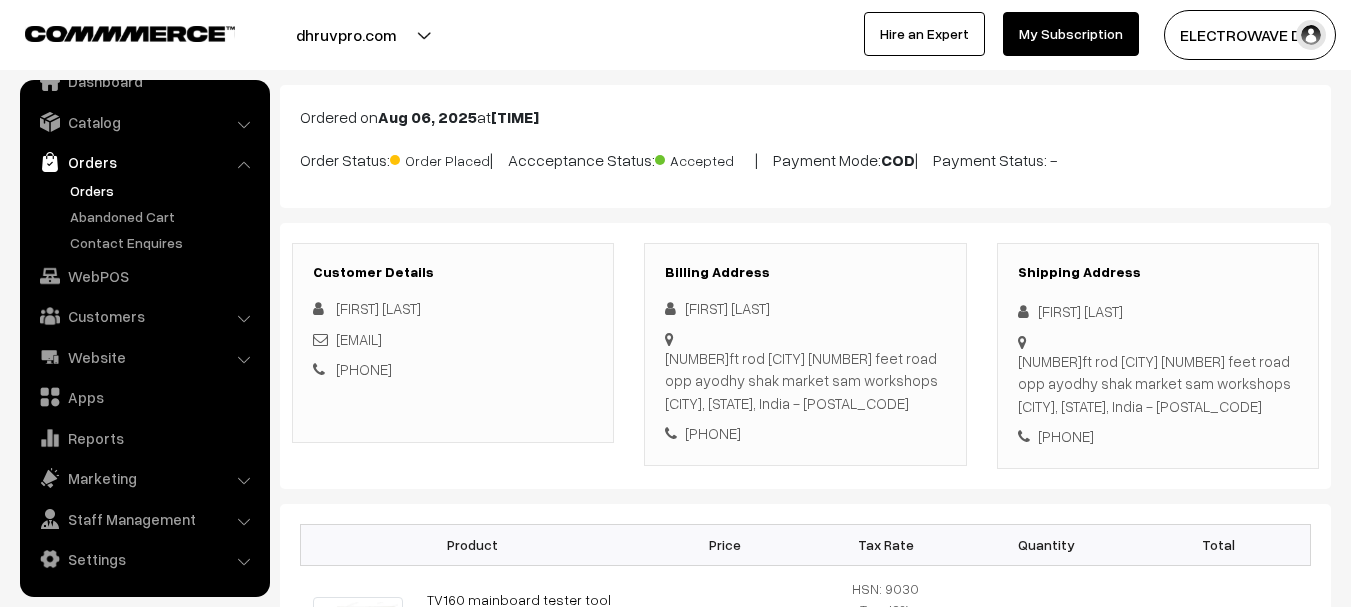 click on "Sakariya Vishnu" at bounding box center (1158, 311) 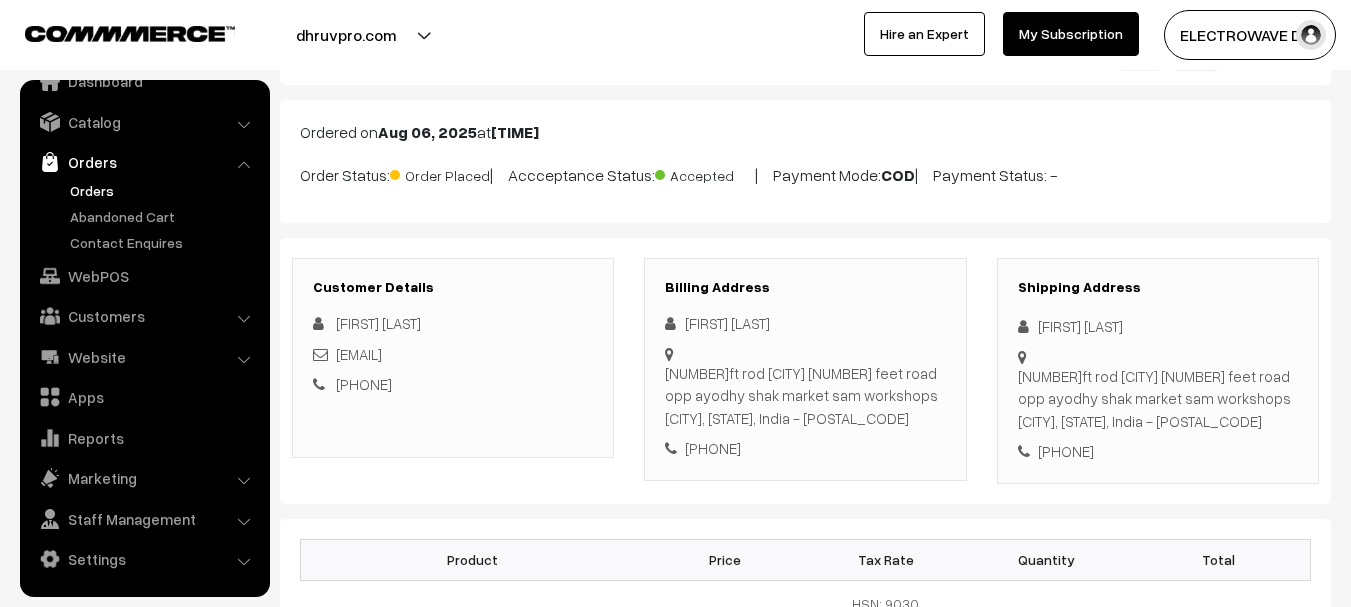 scroll, scrollTop: 0, scrollLeft: 0, axis: both 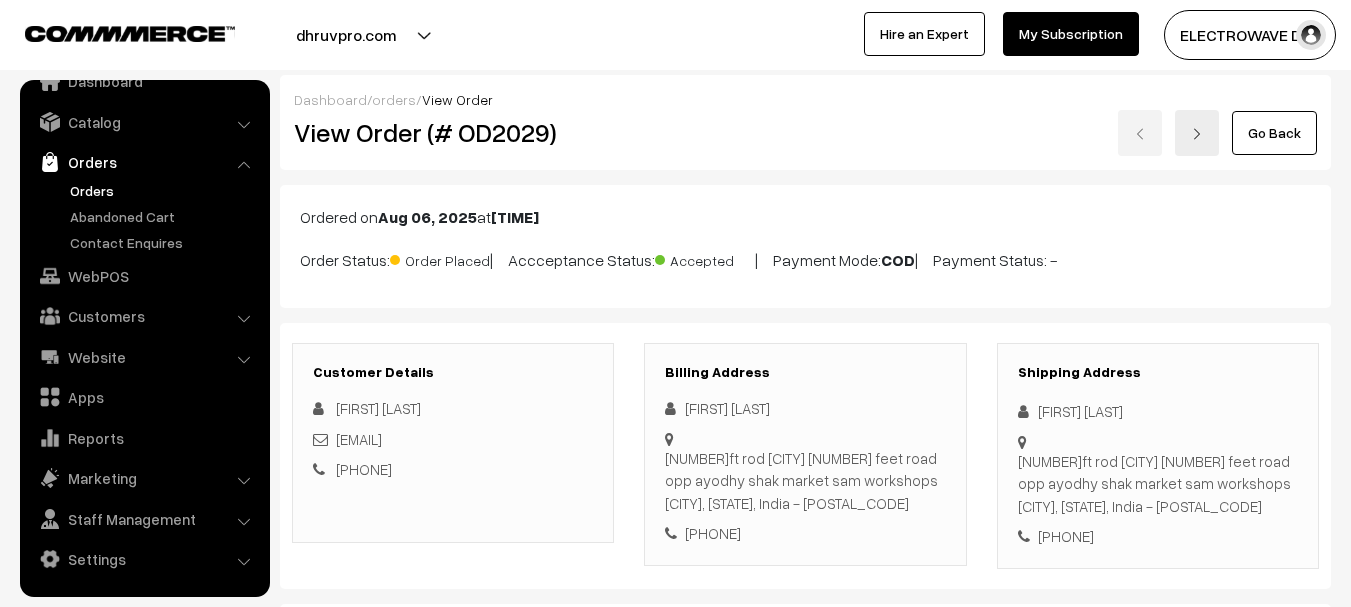 click on "+91 9978749196" at bounding box center (1158, 536) 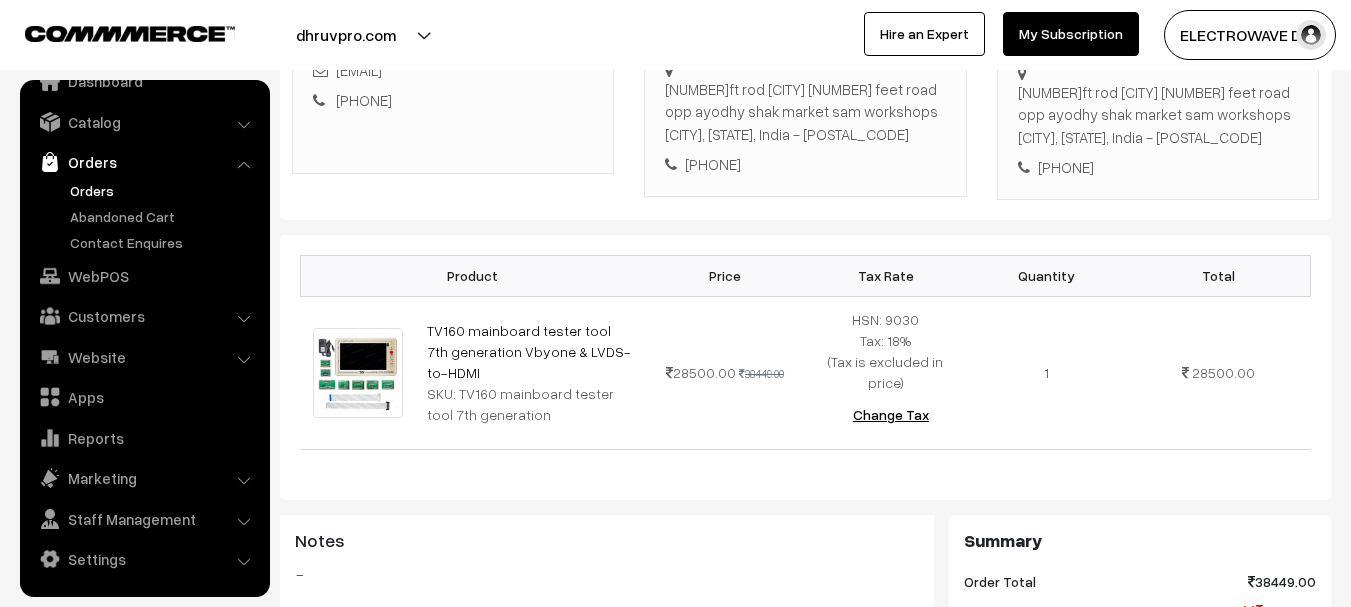 scroll, scrollTop: 400, scrollLeft: 0, axis: vertical 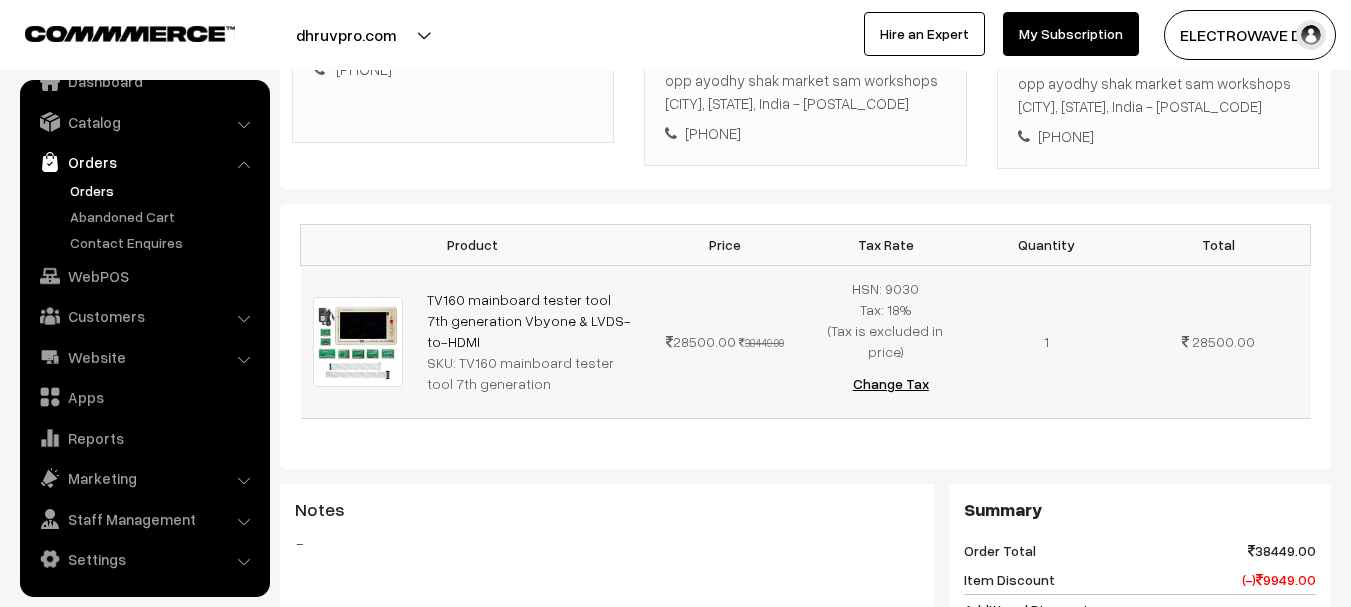 copy on "TV160 mainboard tester tool 7th generation Vbyone & LVDS-to-HDMI" 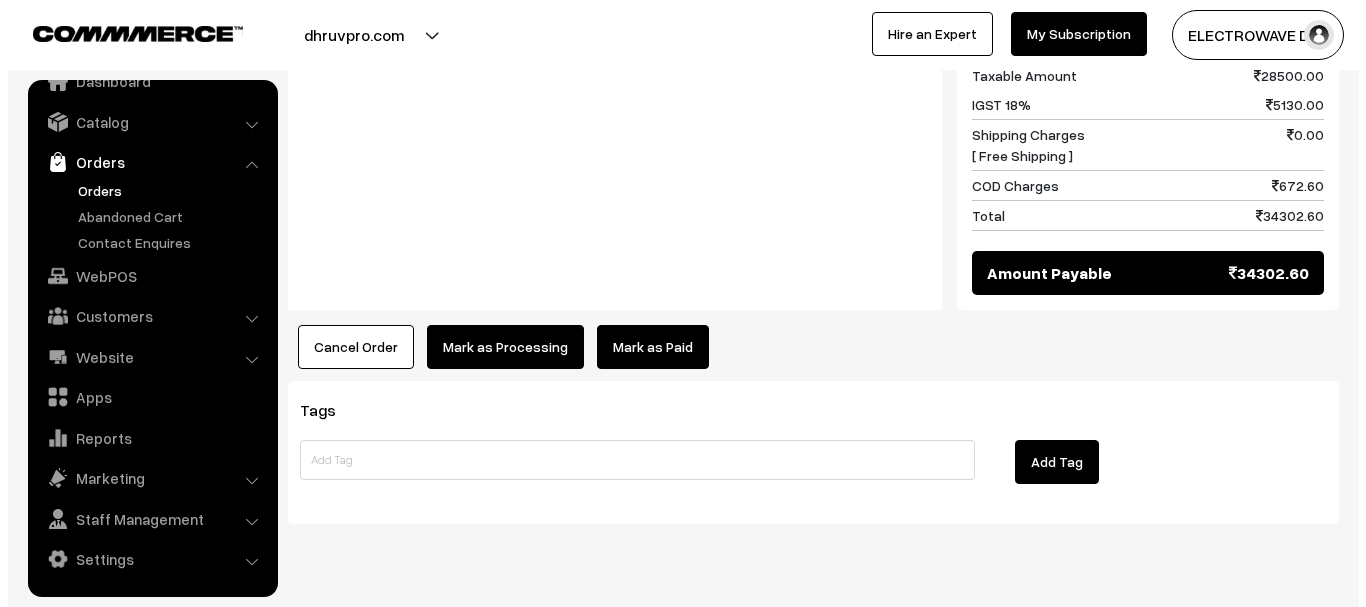 scroll, scrollTop: 1000, scrollLeft: 0, axis: vertical 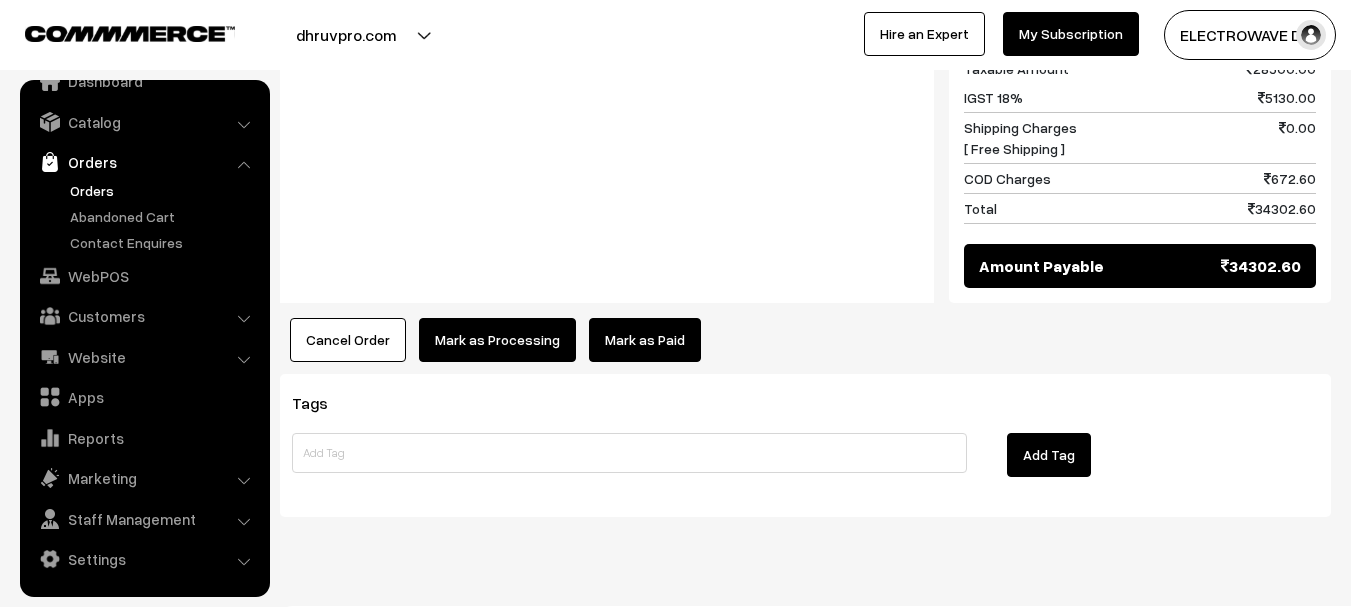 click on "Mark as Processing" at bounding box center [497, 340] 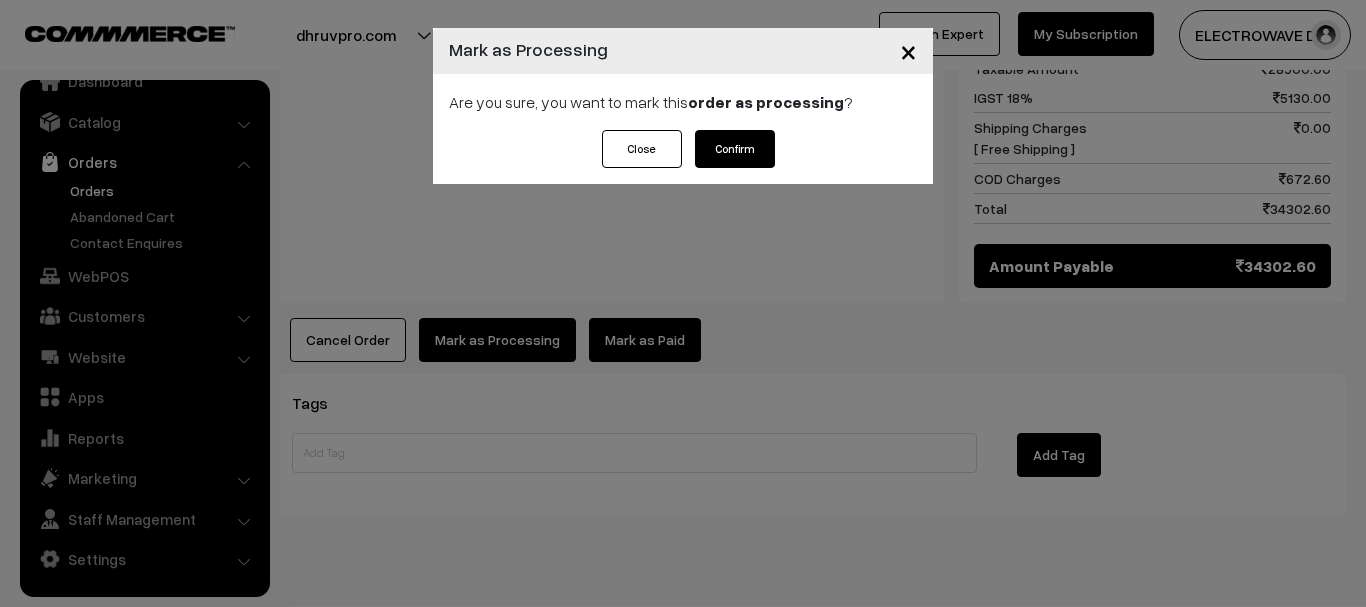 click on "Confirm" at bounding box center (735, 149) 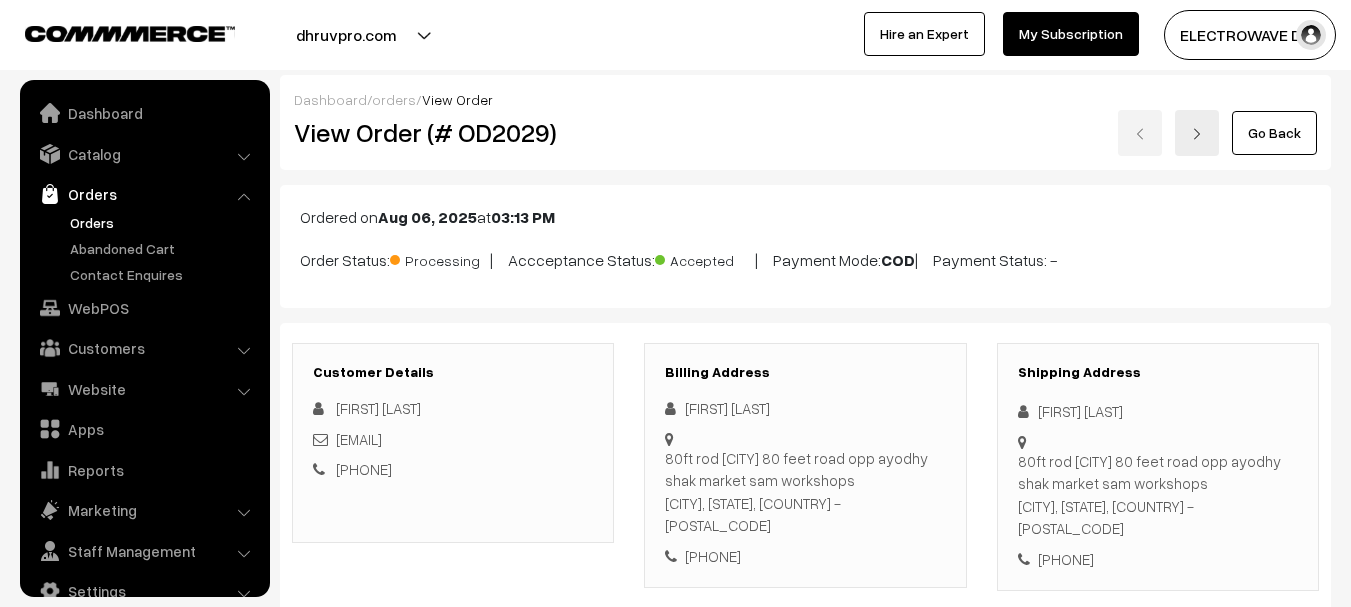 scroll, scrollTop: 0, scrollLeft: 0, axis: both 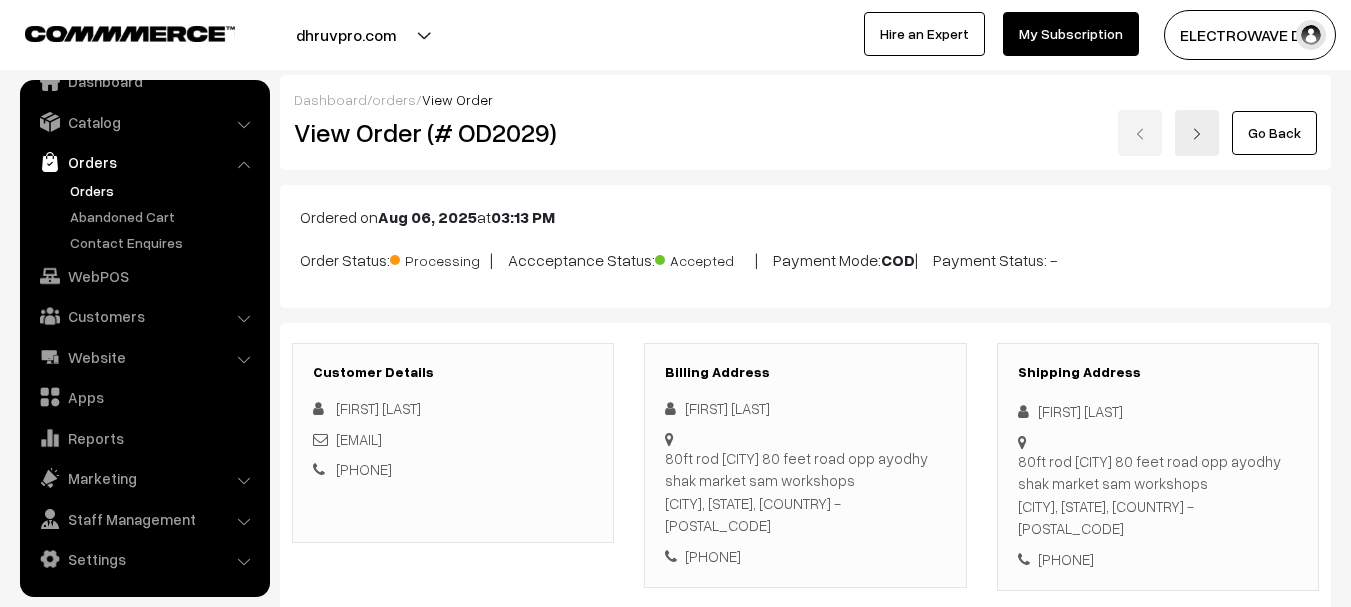 click on "View Order (# OD2029)" at bounding box center (454, 132) 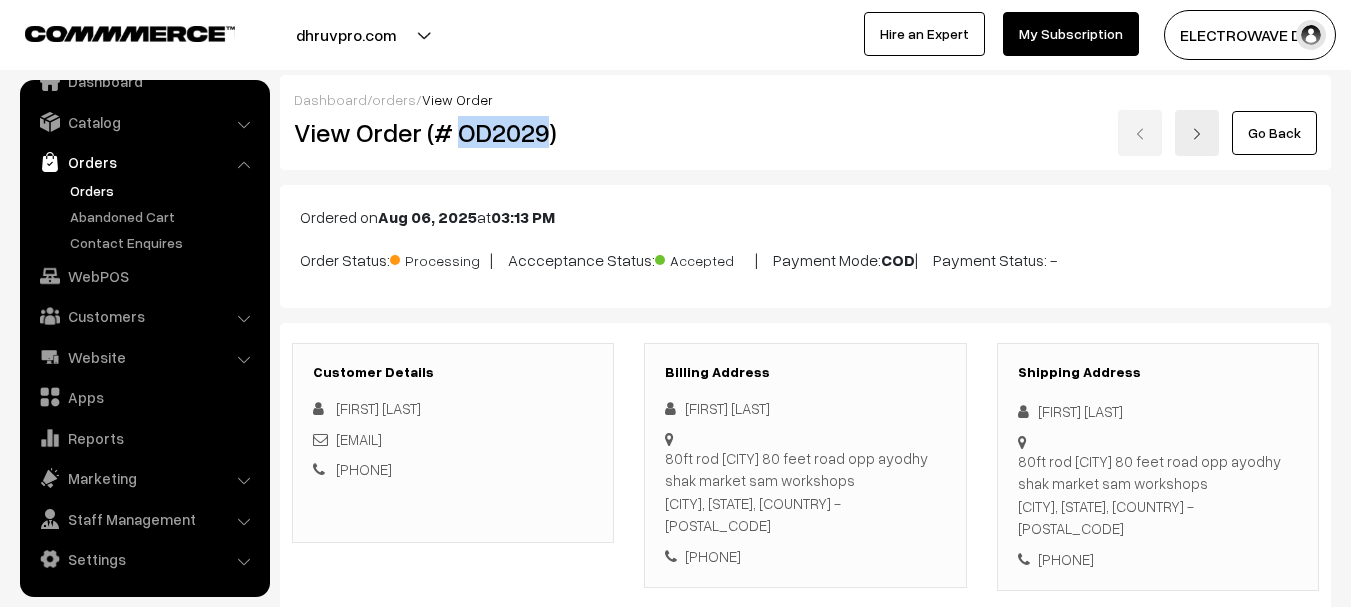 copy on "OD2029" 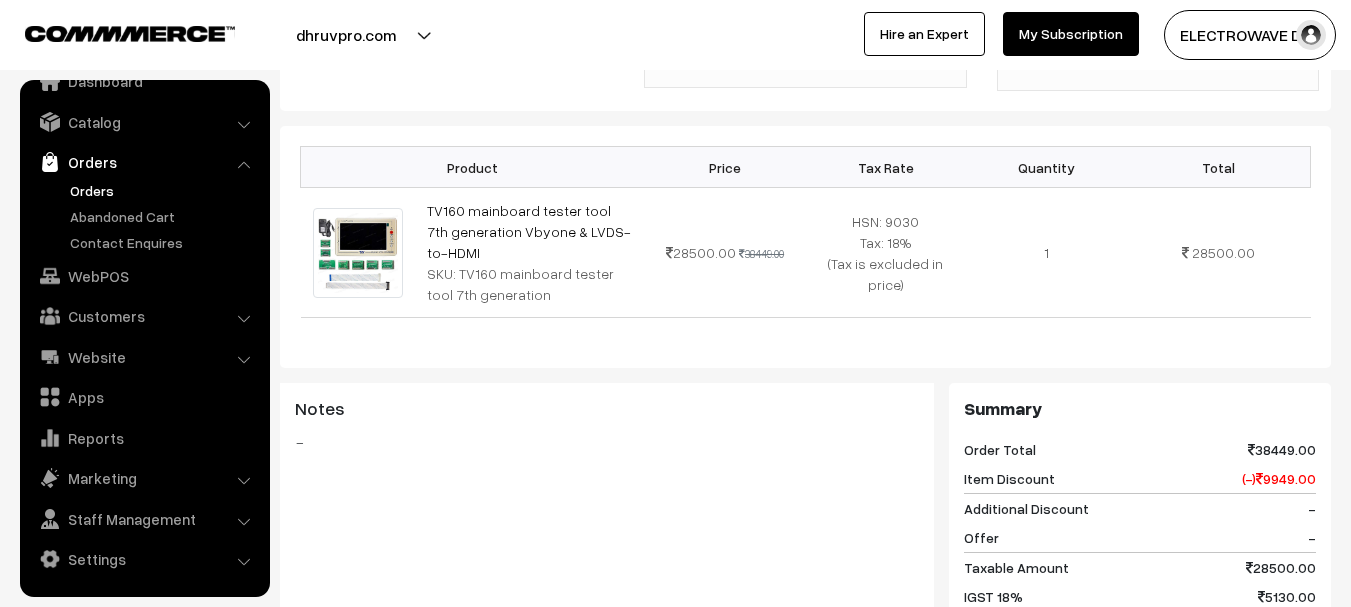 scroll, scrollTop: 600, scrollLeft: 0, axis: vertical 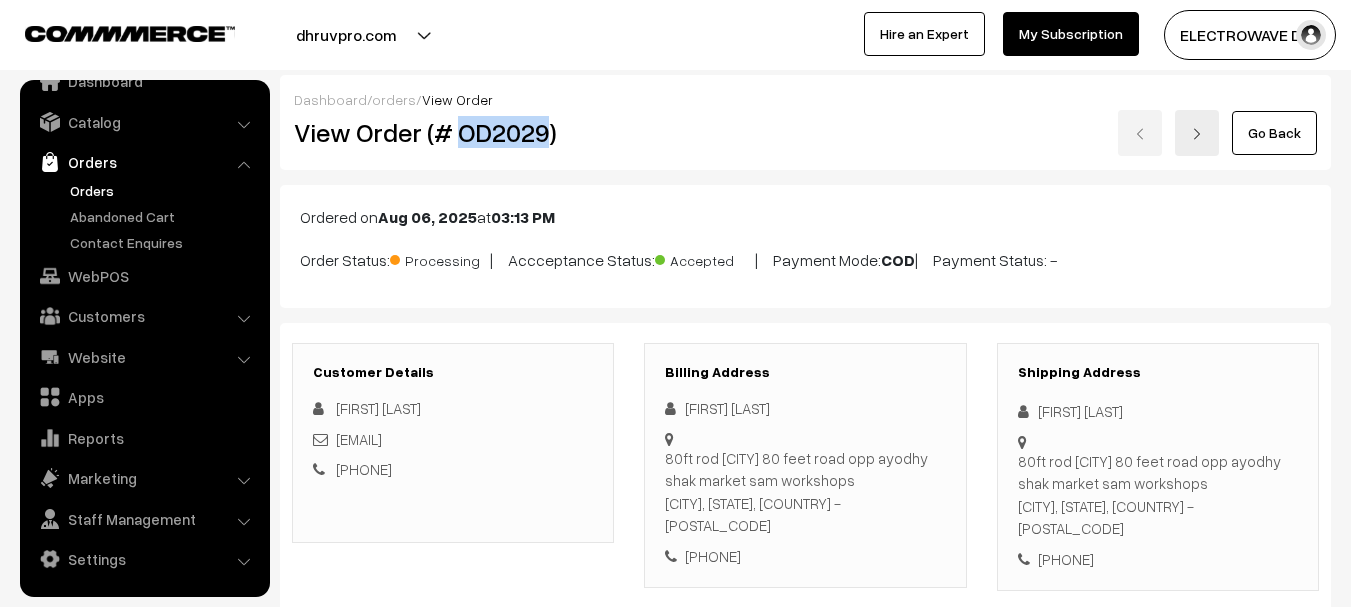 drag, startPoint x: 805, startPoint y: 265, endPoint x: 940, endPoint y: 262, distance: 135.03333 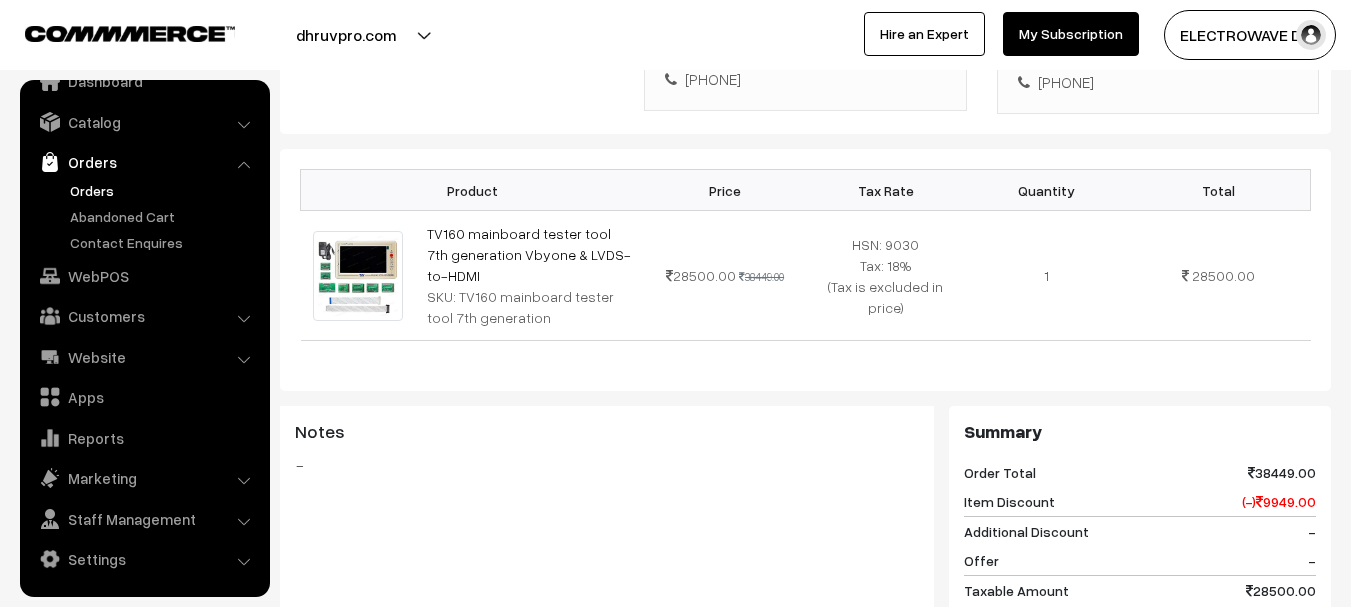 scroll, scrollTop: 500, scrollLeft: 0, axis: vertical 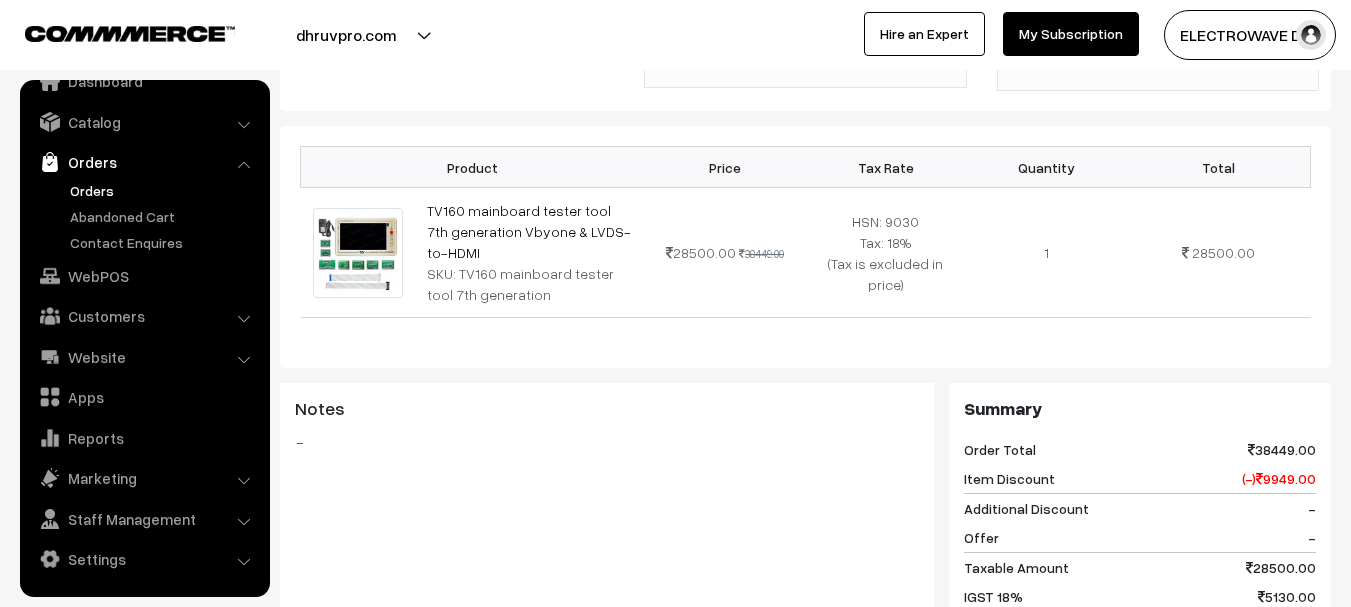 click on "dhruvpro.com" at bounding box center [346, 35] 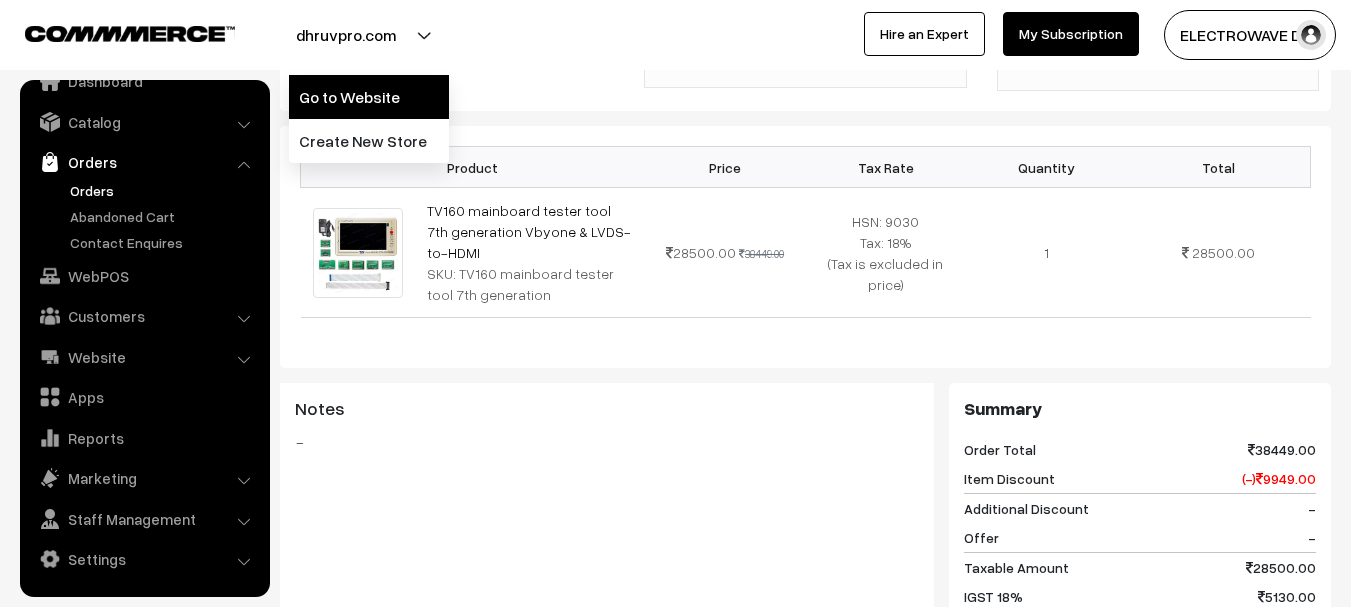 click on "Go to Website" at bounding box center (369, 97) 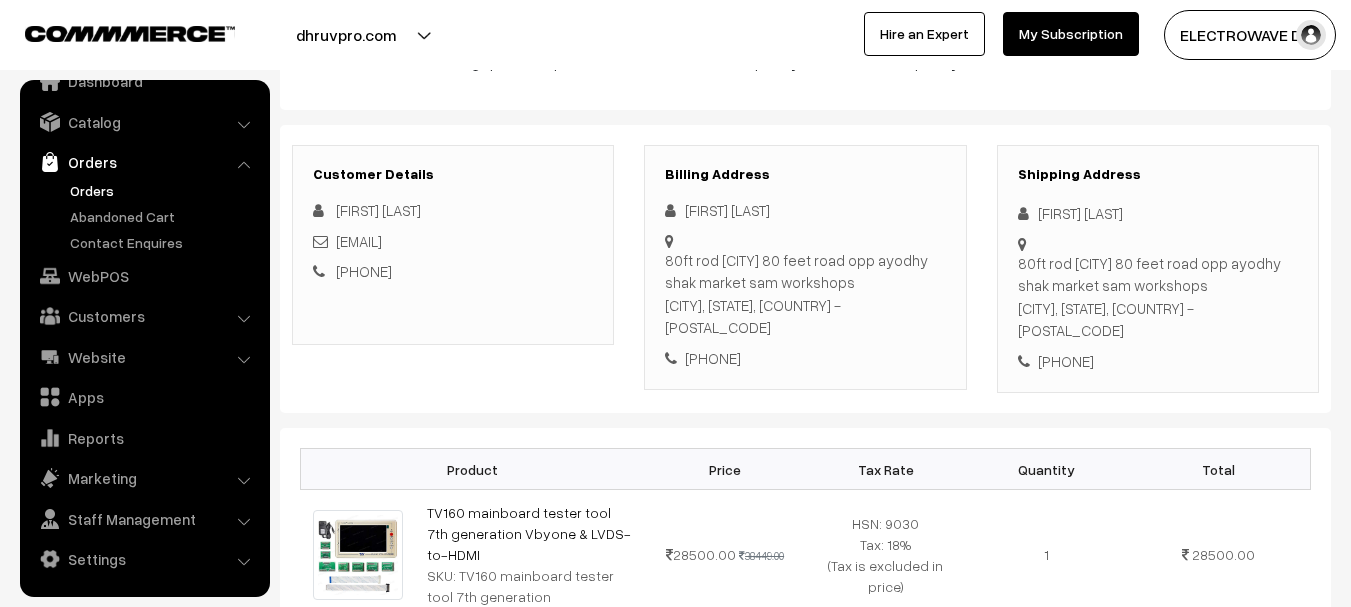 scroll, scrollTop: 200, scrollLeft: 0, axis: vertical 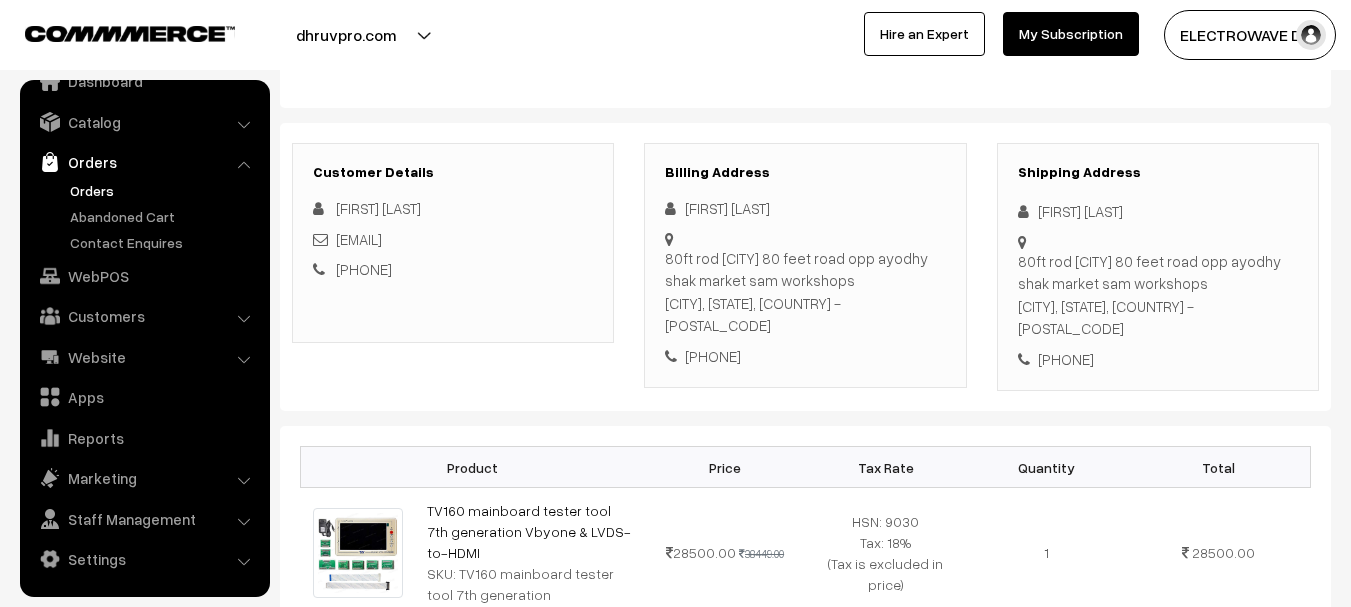 copy on "+91 9978749196" 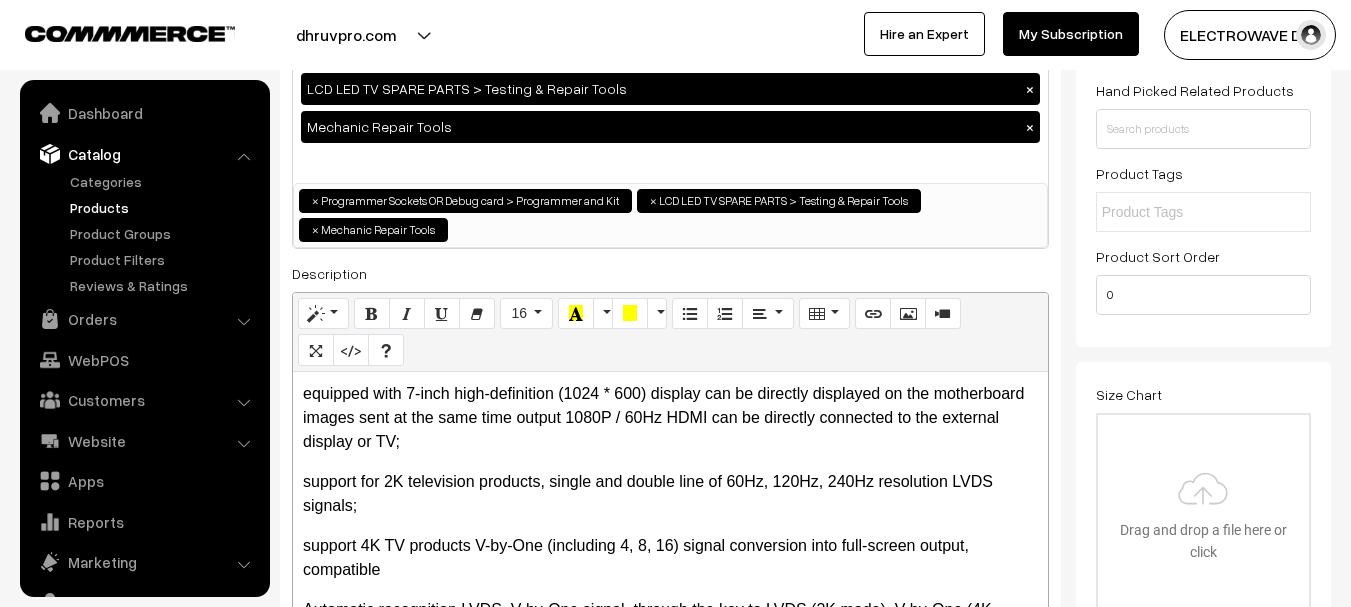 scroll, scrollTop: 300, scrollLeft: 0, axis: vertical 